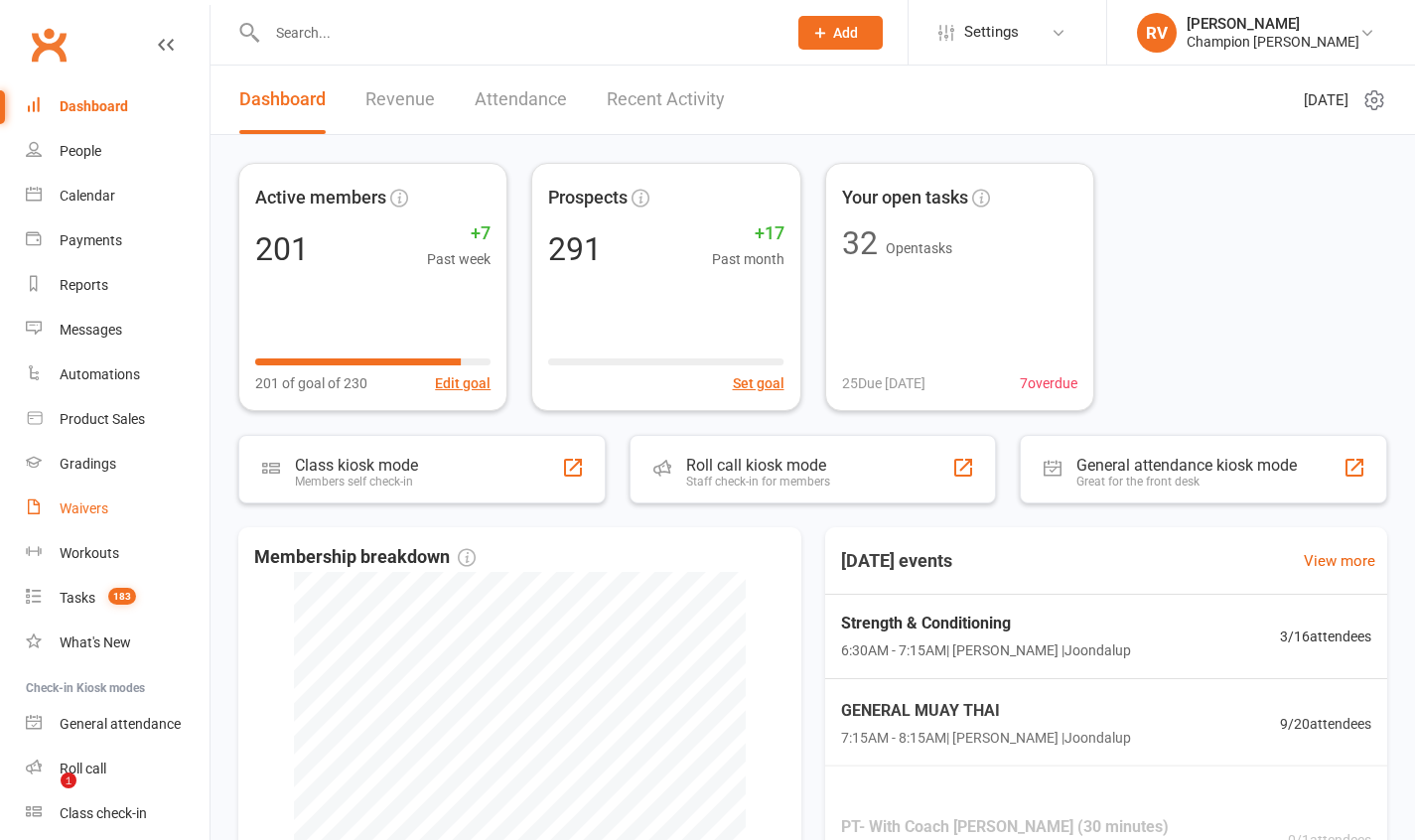 click on "Waivers" at bounding box center [83, 508] 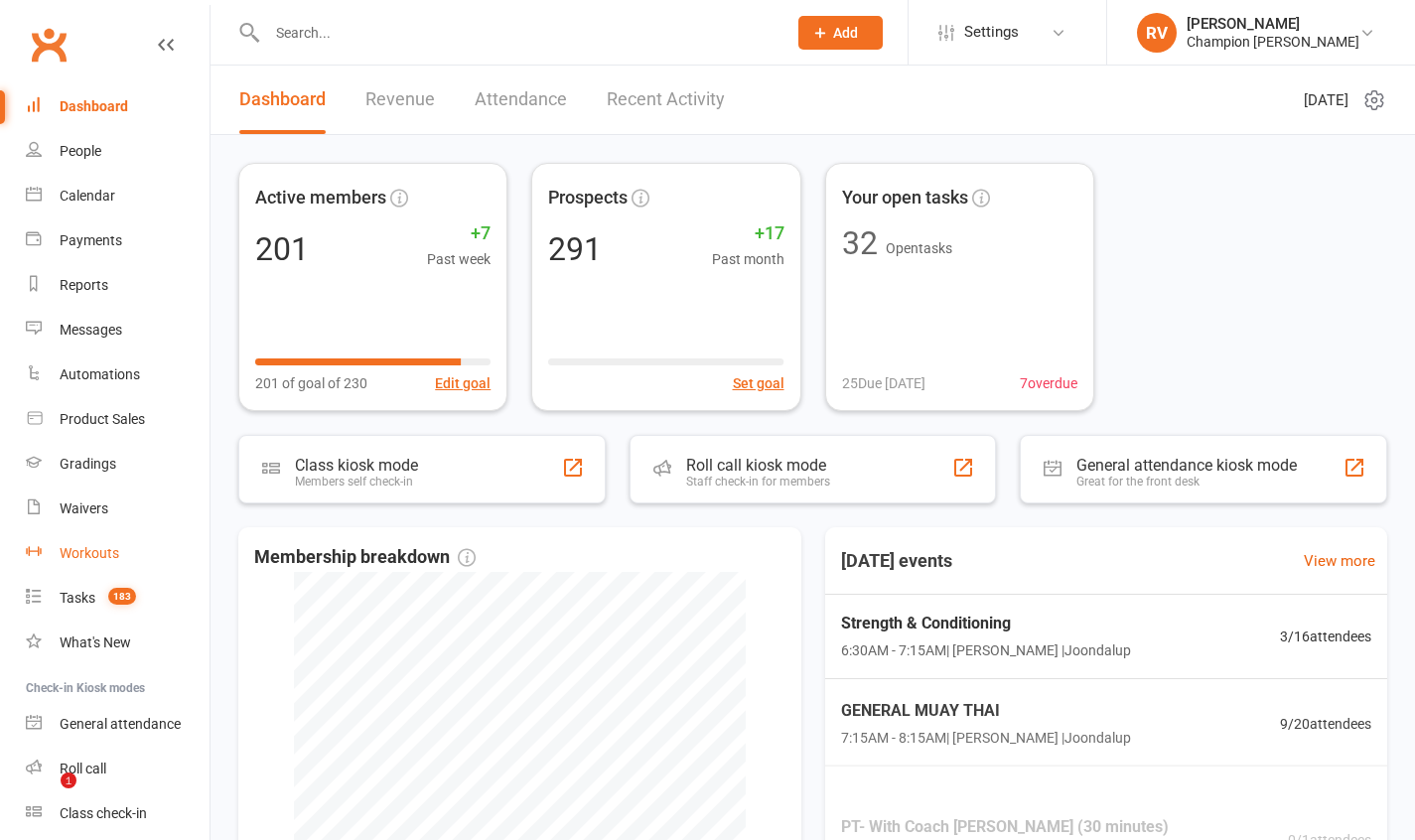 click on "Workouts" at bounding box center (117, 553) 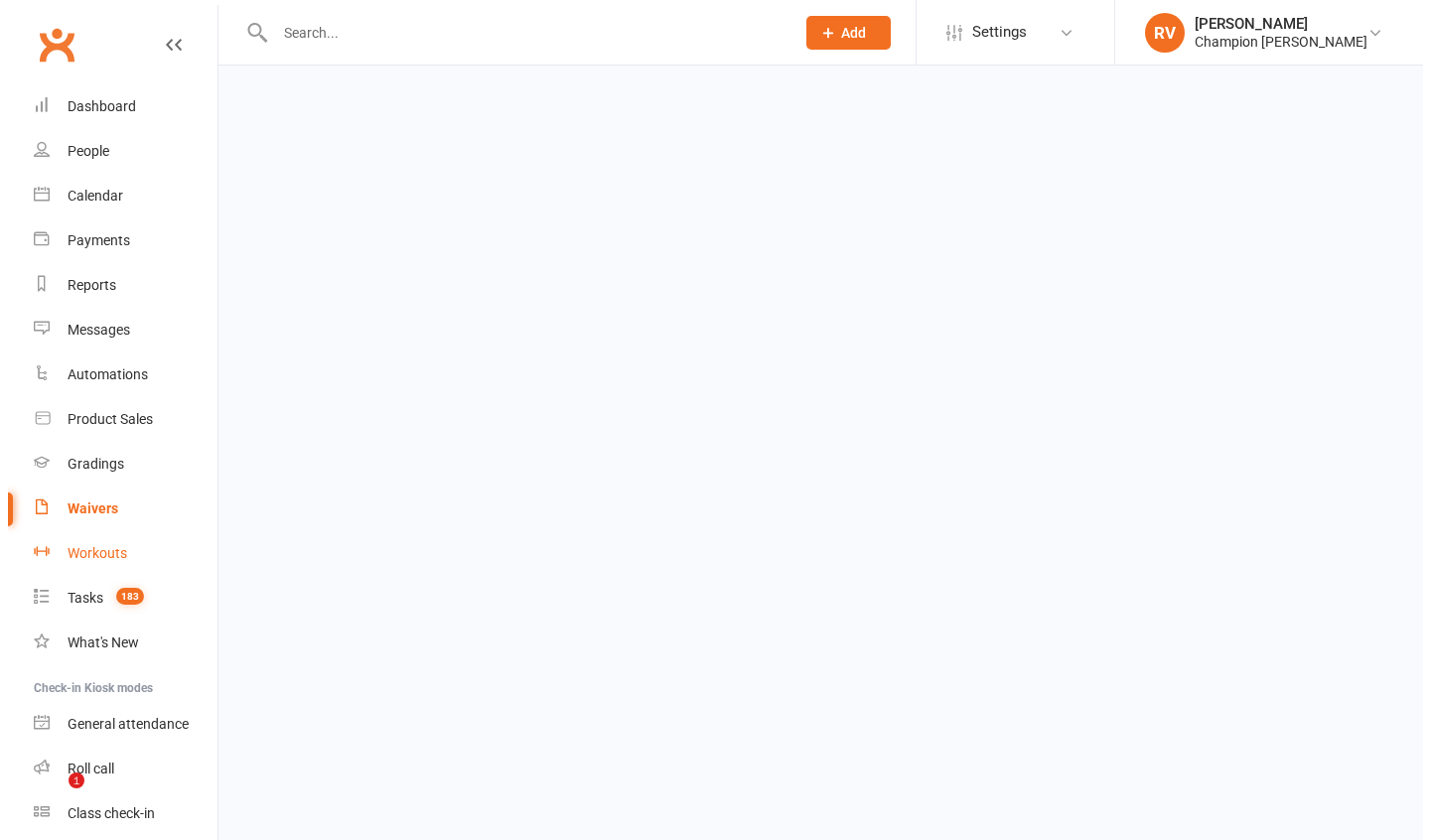 scroll, scrollTop: 0, scrollLeft: 0, axis: both 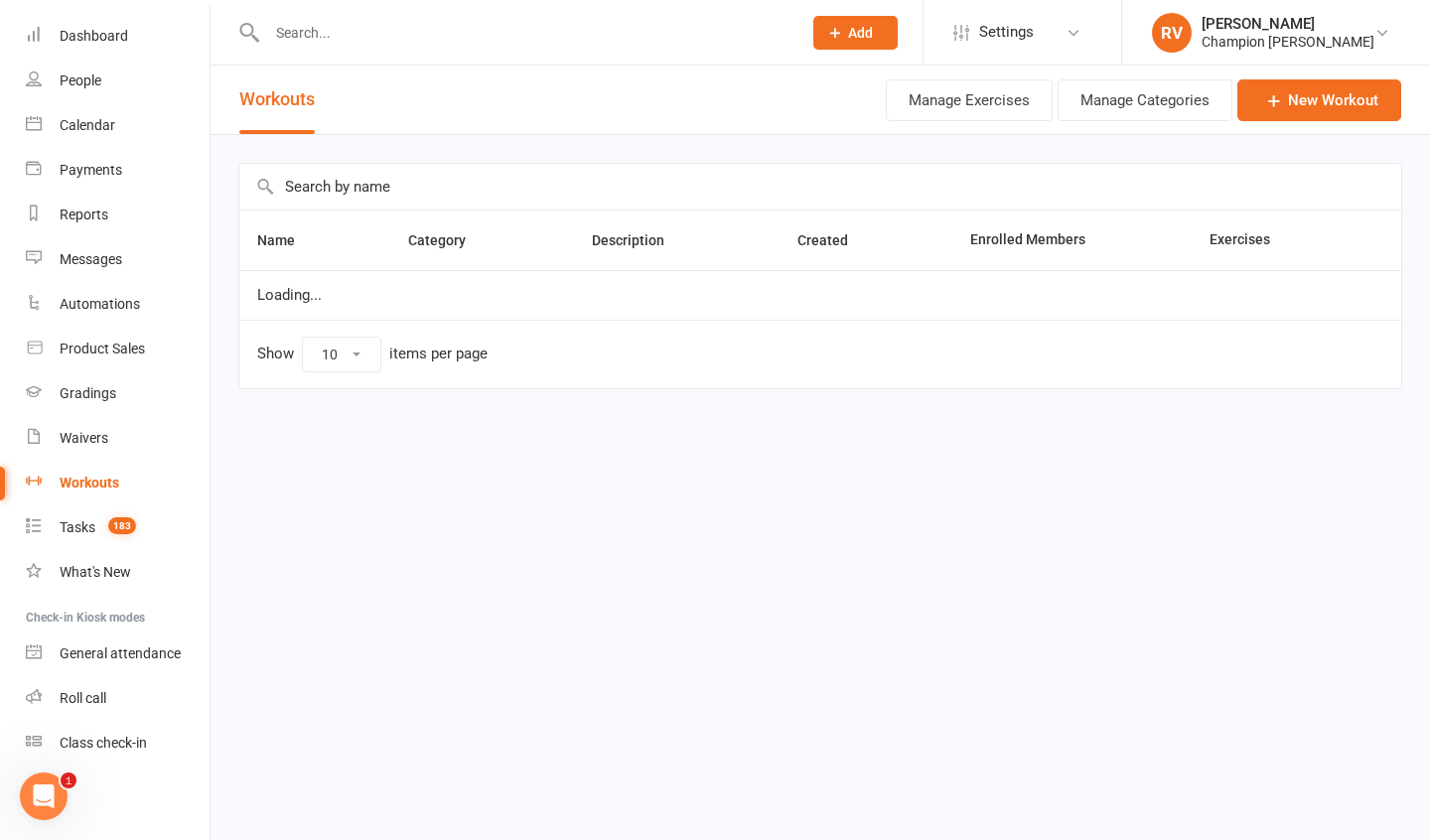 click on "Waivers" at bounding box center (83, 438) 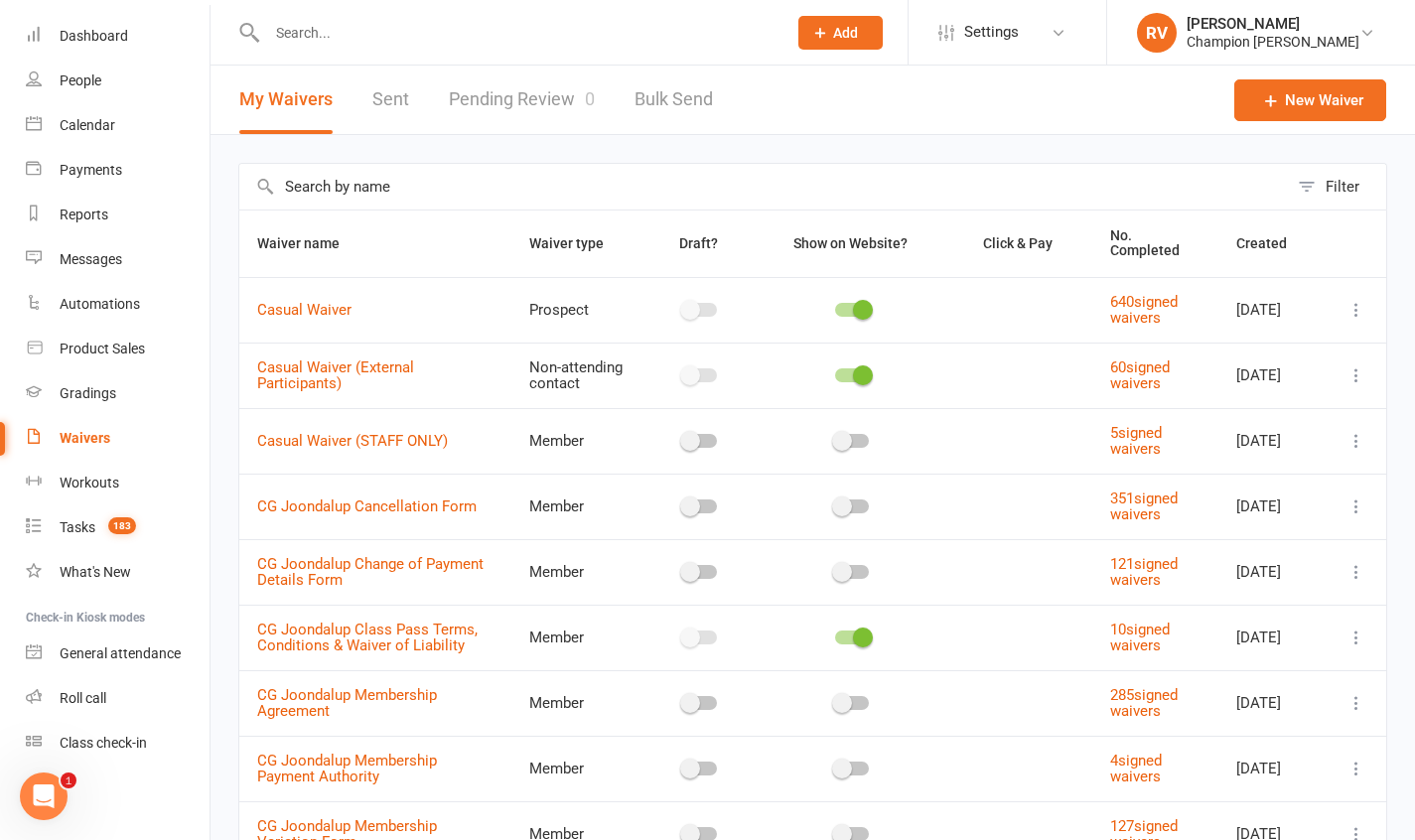 click at bounding box center (516, 33) 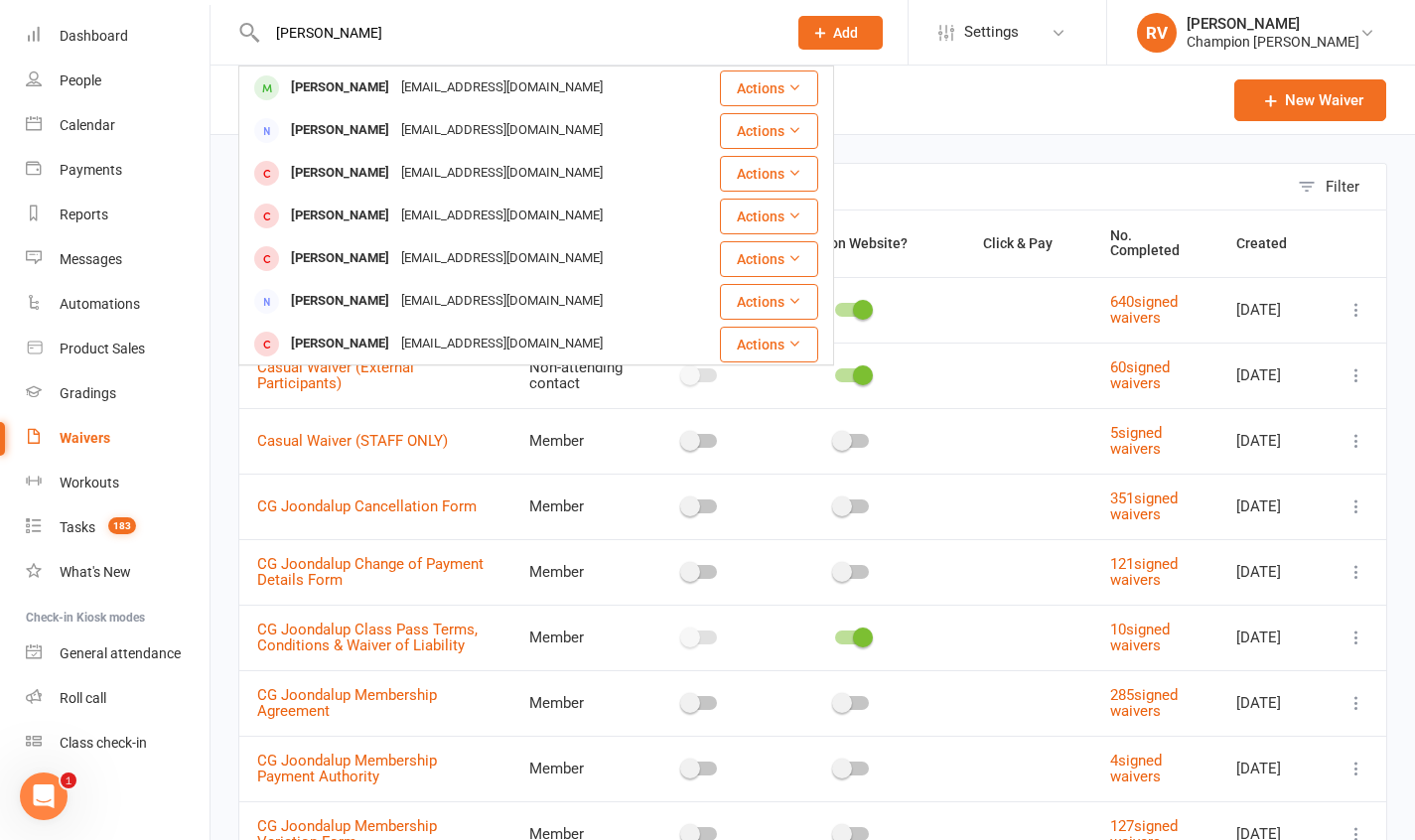 type on "Brian" 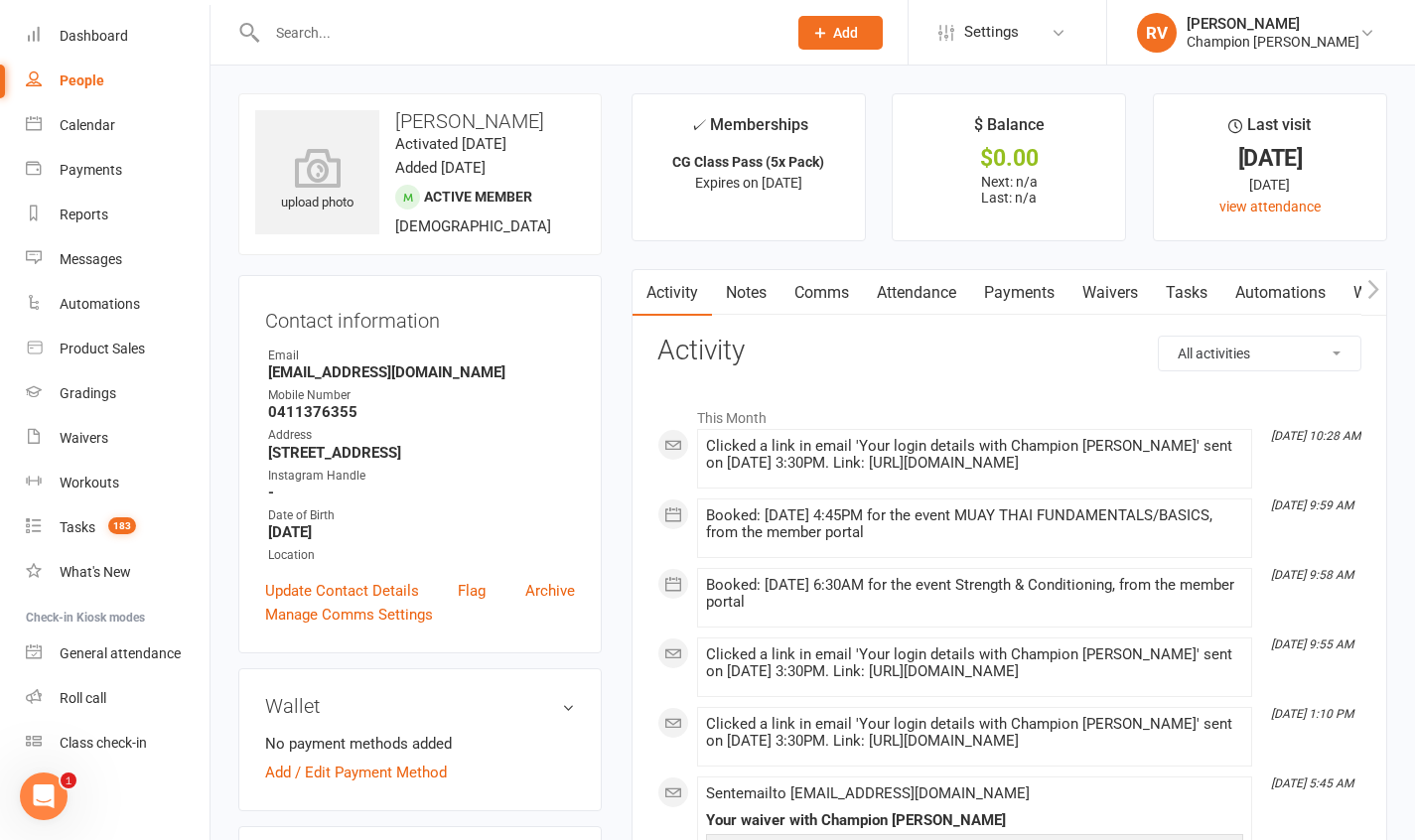 click on "Waivers" at bounding box center (1110, 293) 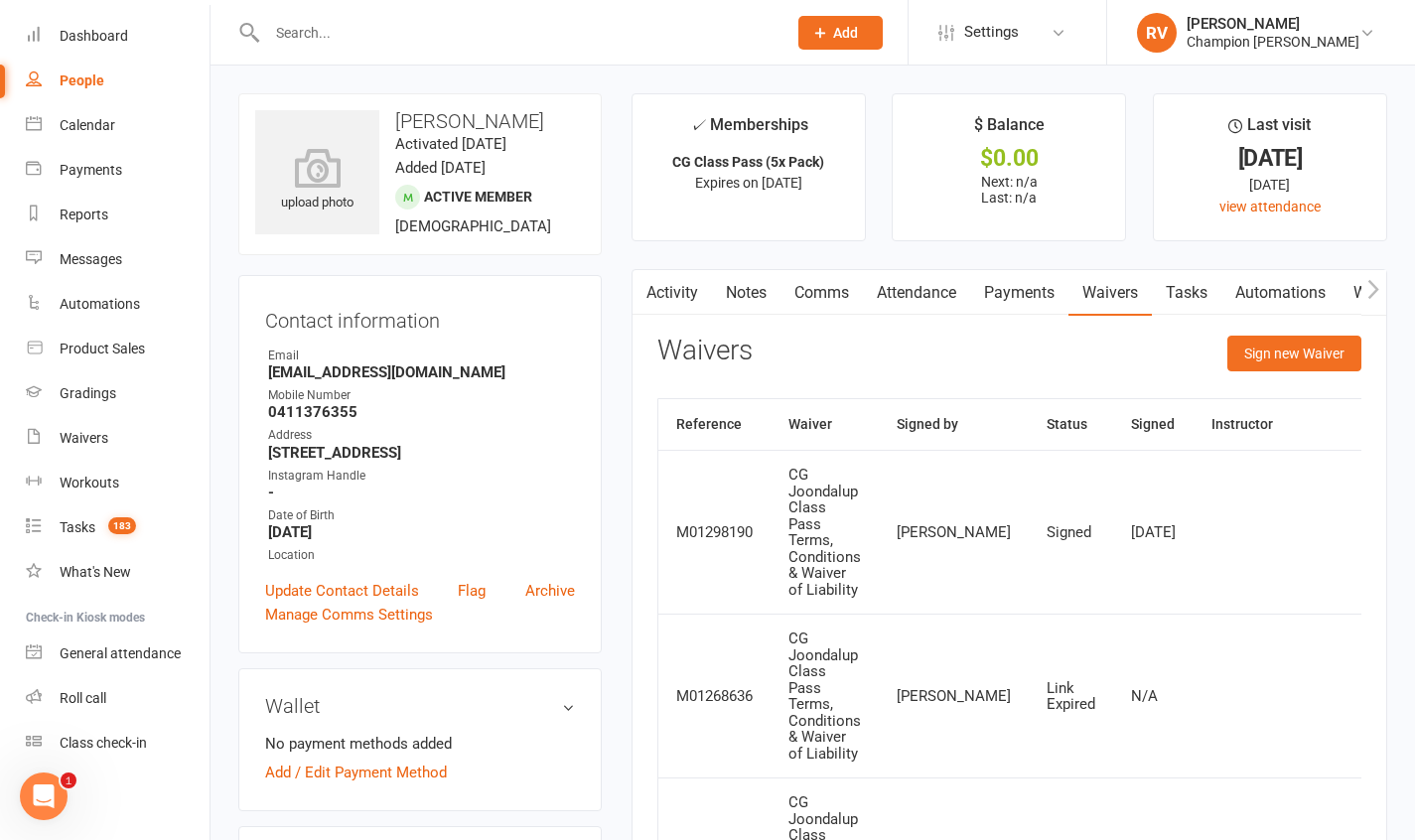 click at bounding box center (1376, 532) 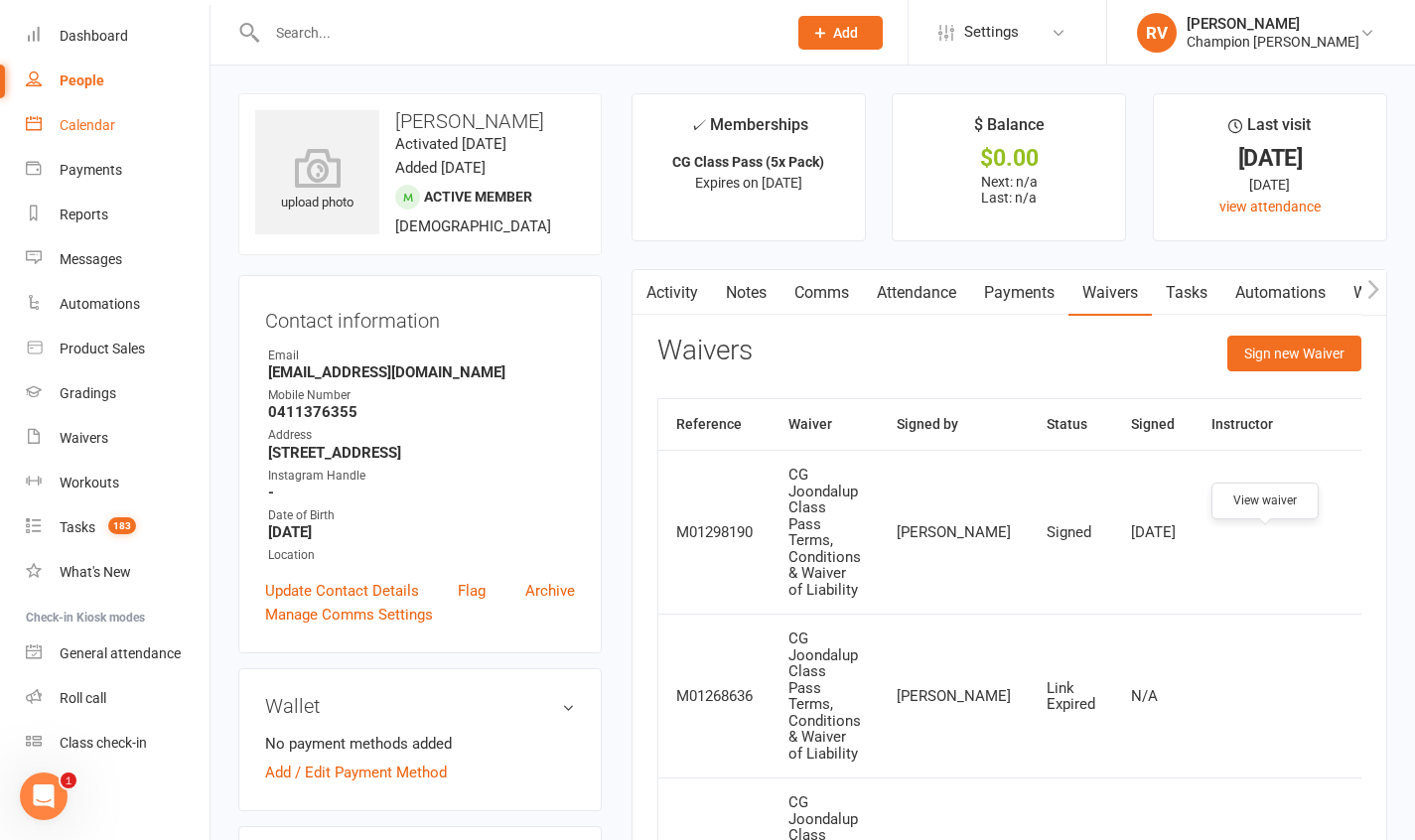 click on "Calendar" at bounding box center [87, 125] 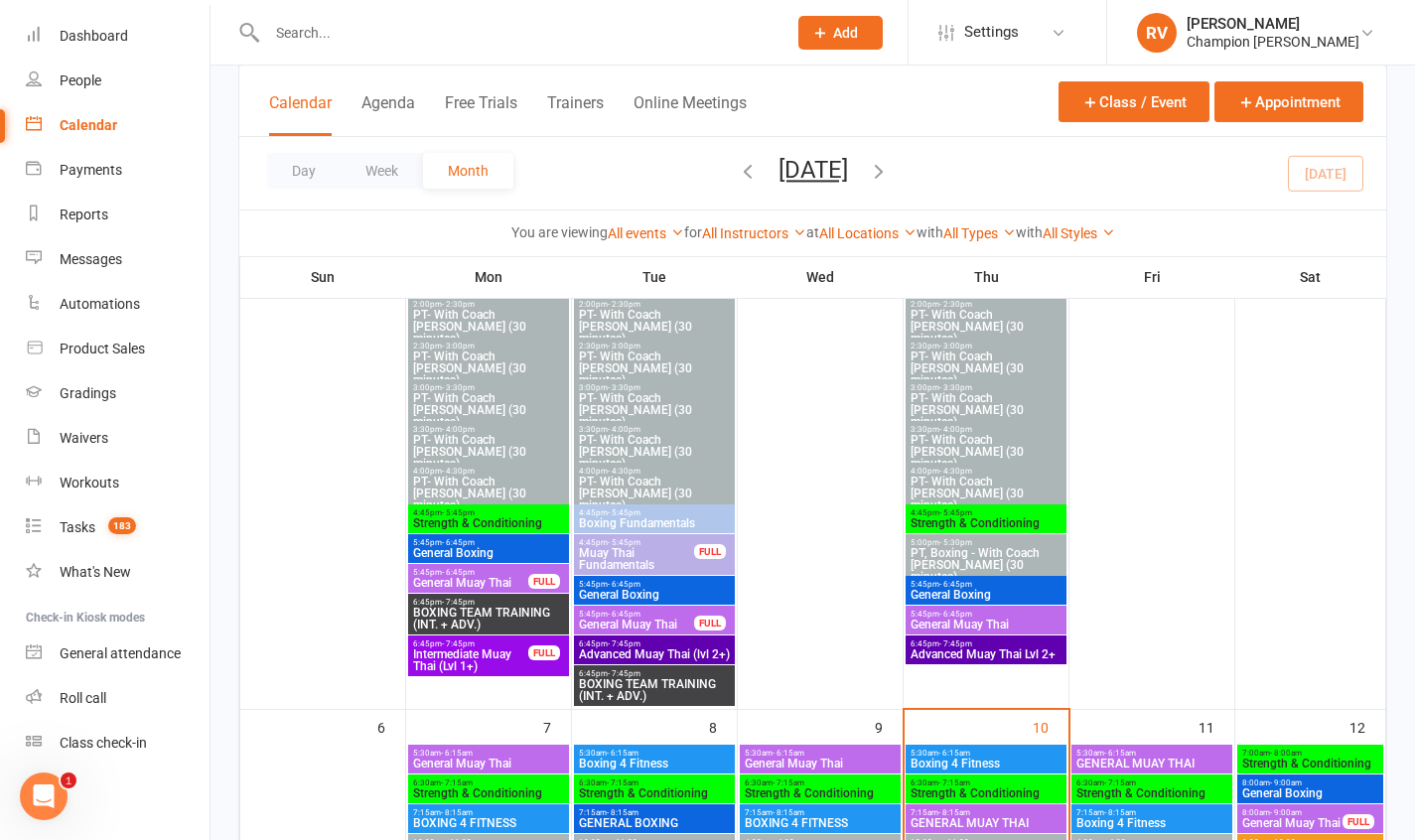 scroll, scrollTop: 720, scrollLeft: 0, axis: vertical 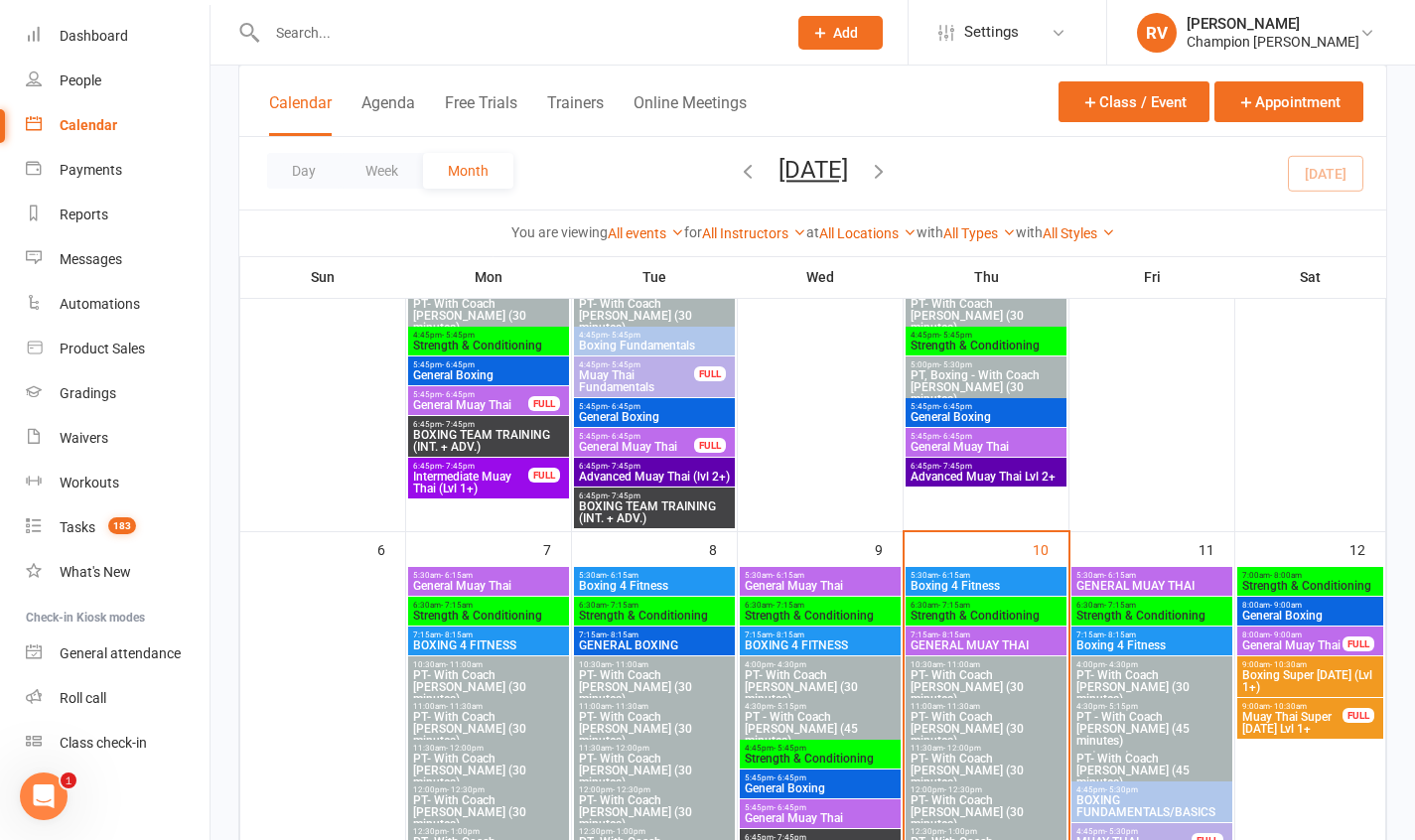 click on "Strength & Conditioning" at bounding box center [986, 616] 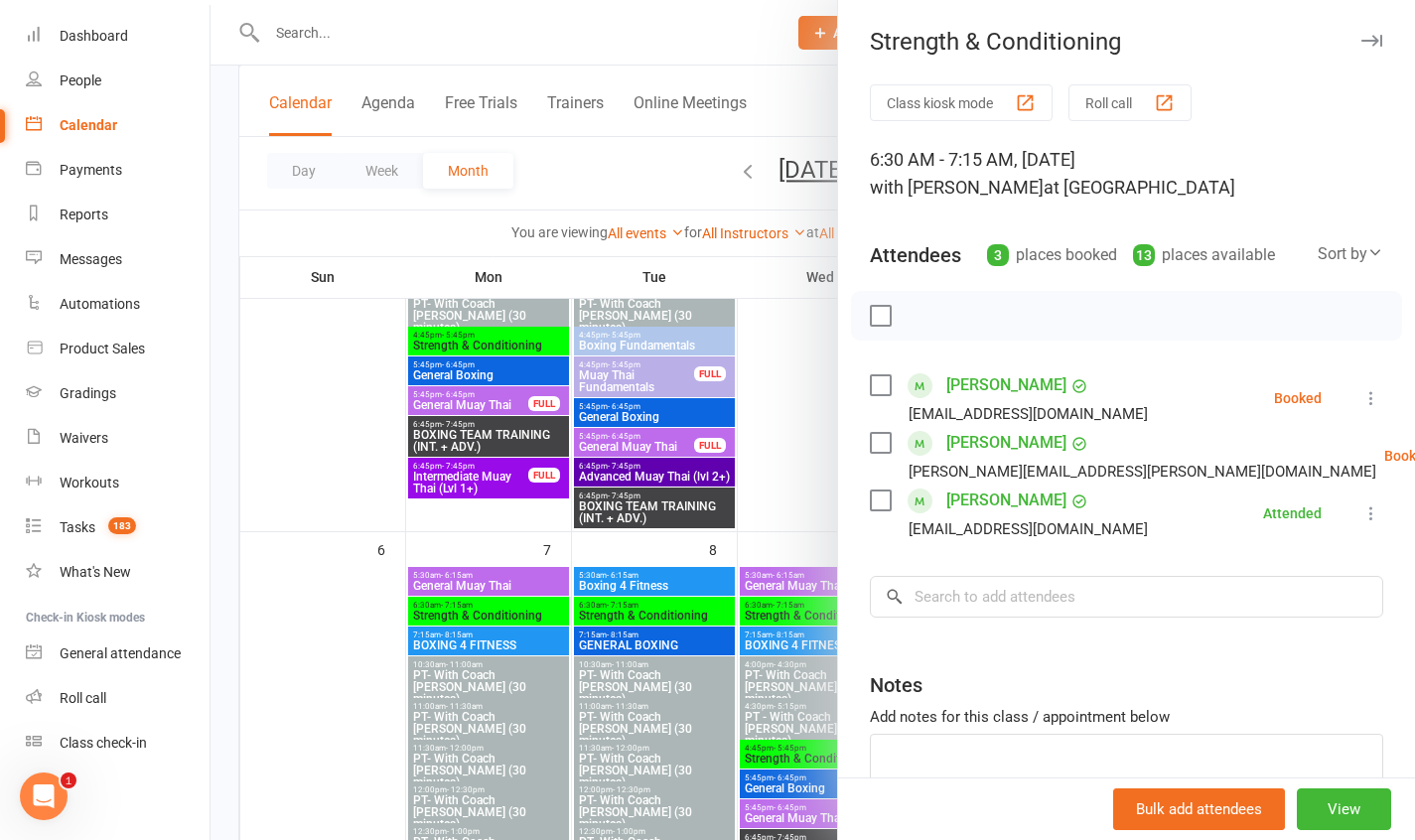 click at bounding box center [1371, 41] 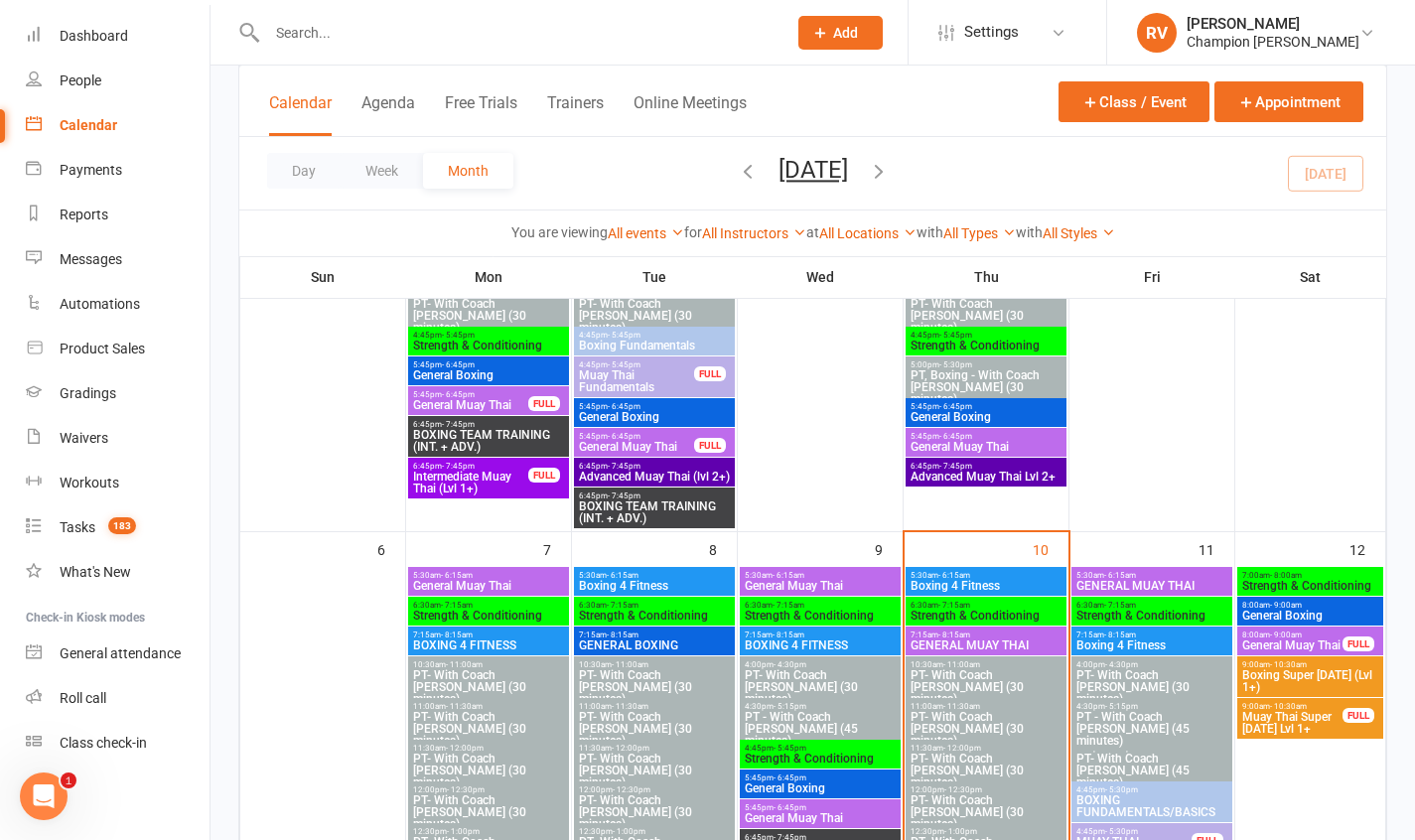 click on "7:15am  - 8:15am" at bounding box center (986, 634) 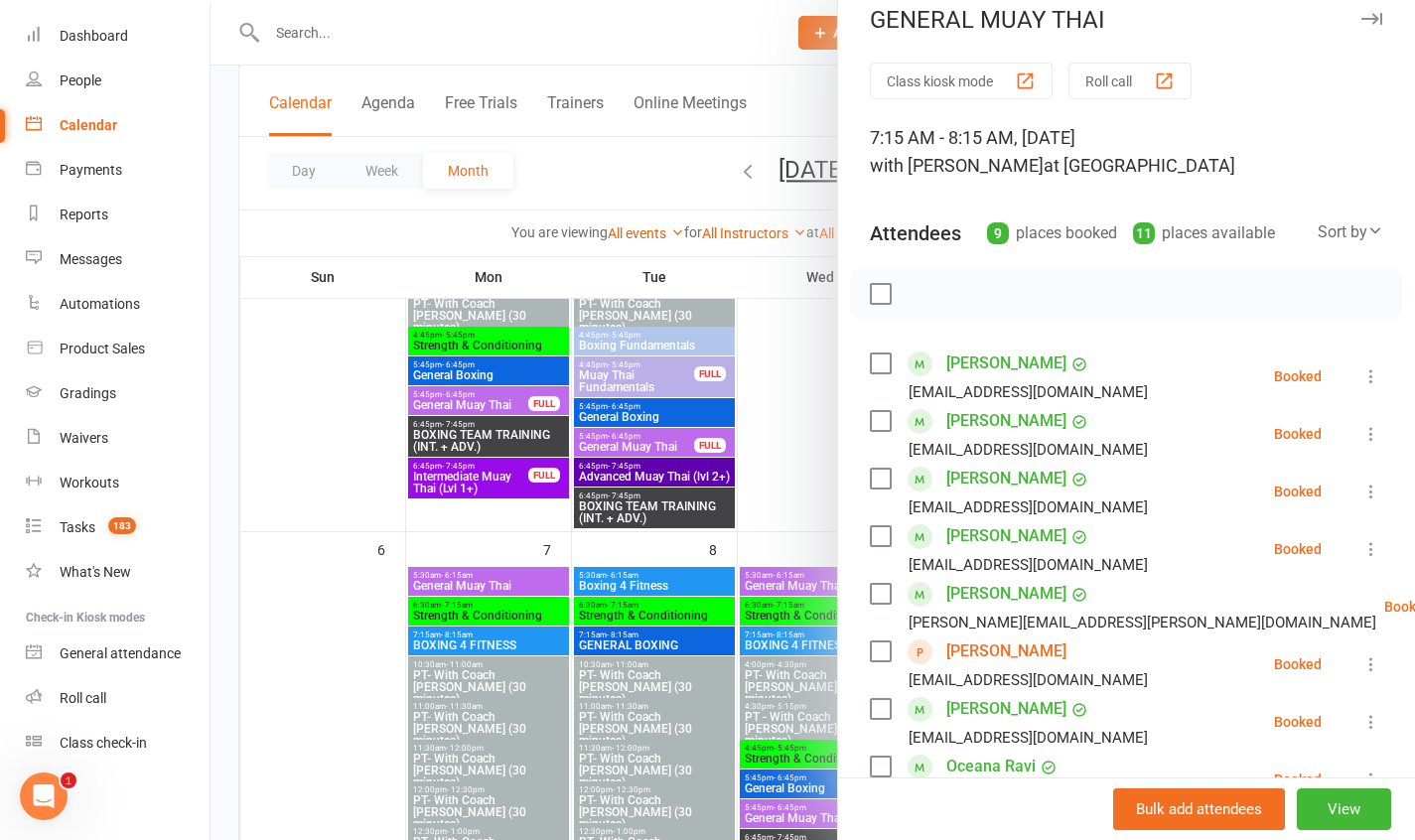 scroll, scrollTop: 17, scrollLeft: 0, axis: vertical 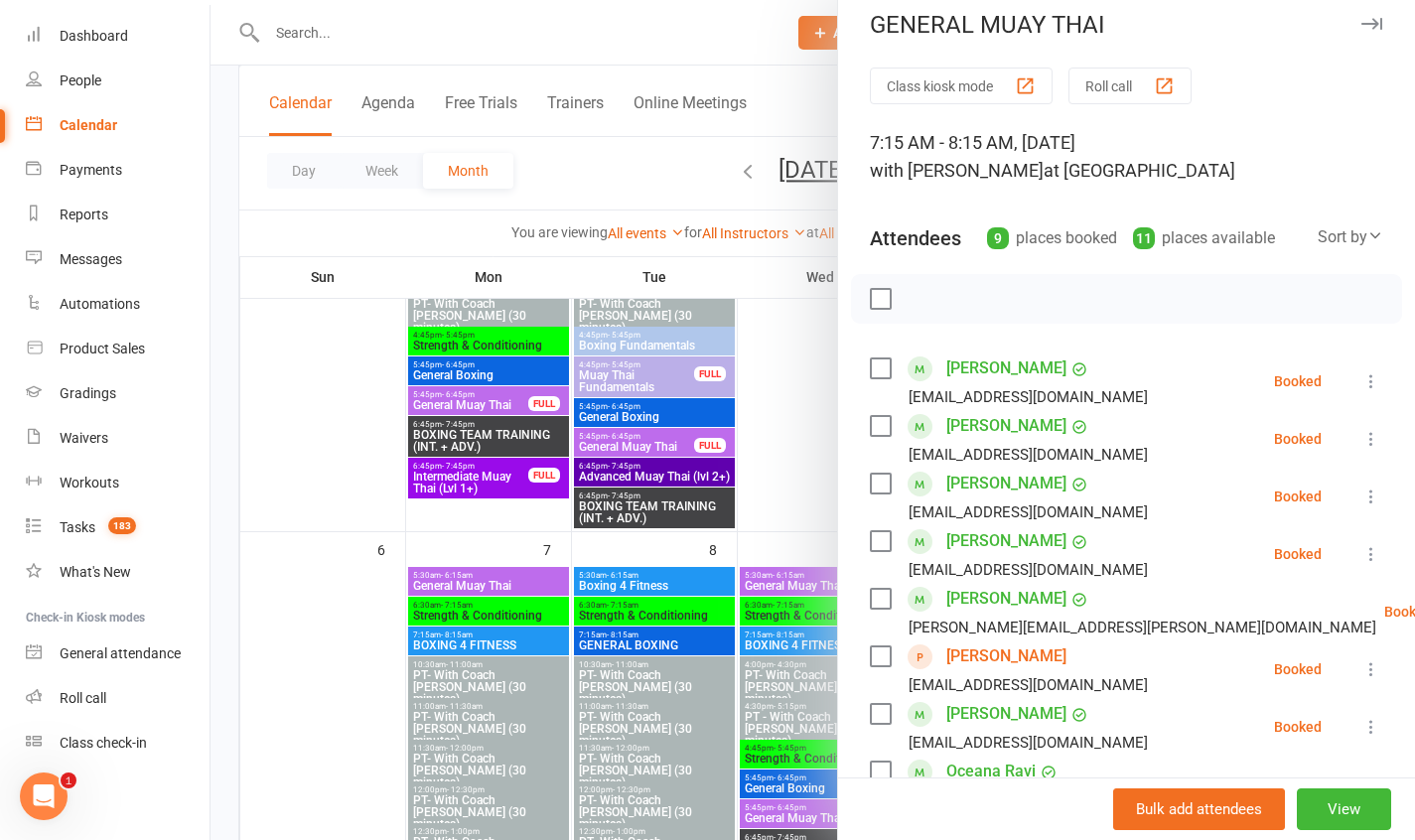click at bounding box center [1371, 24] 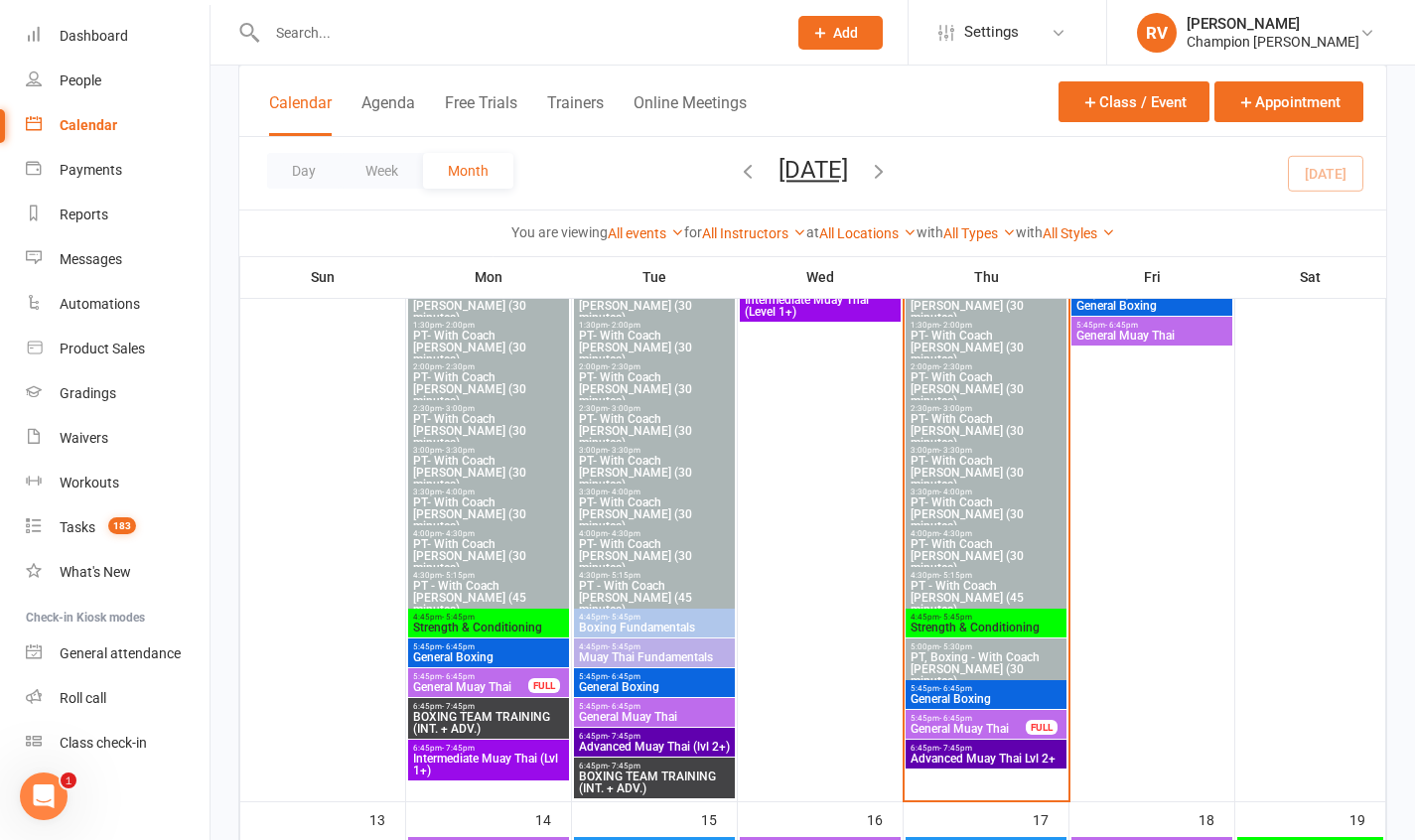 click at bounding box center (986, 388) 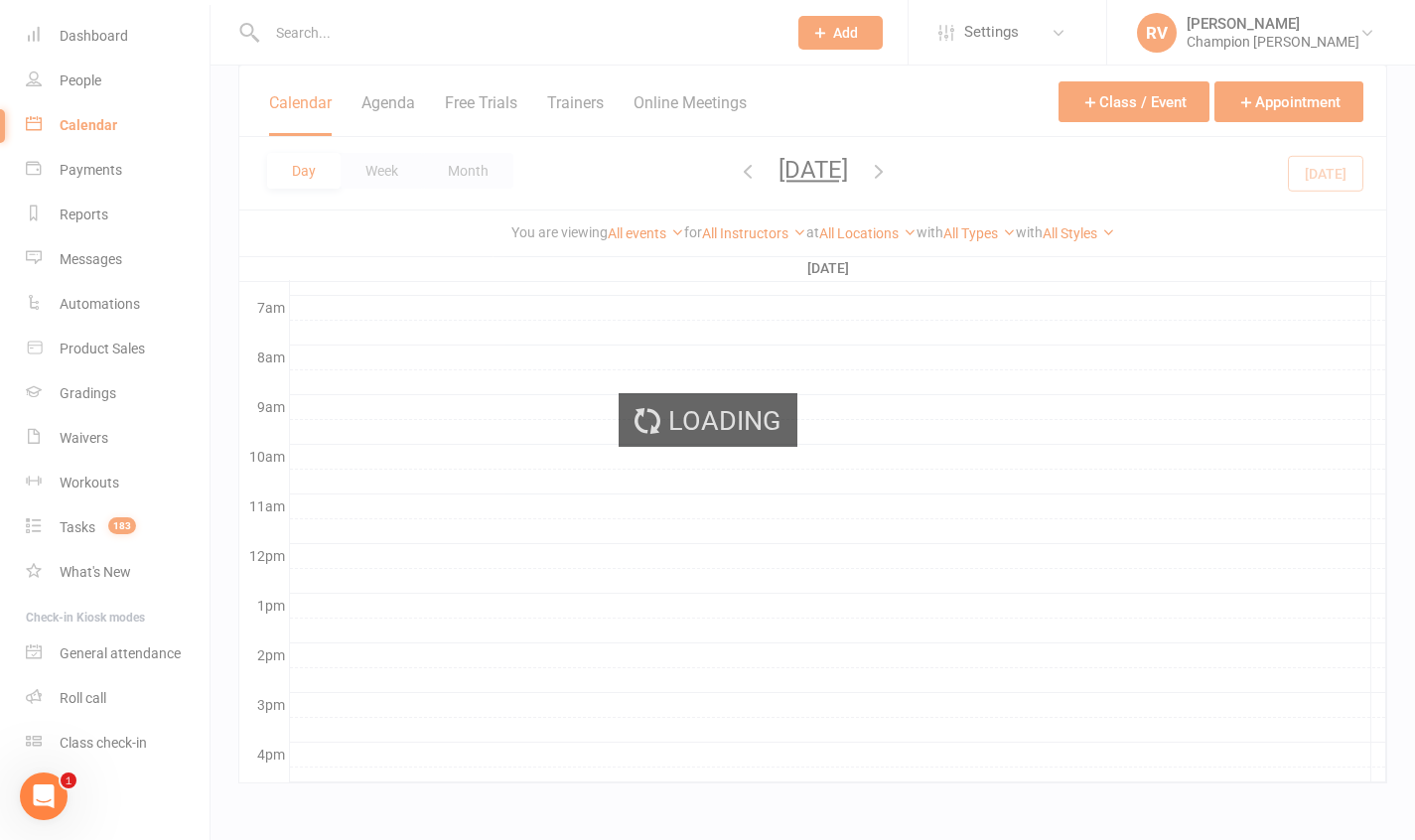 scroll, scrollTop: 299, scrollLeft: 0, axis: vertical 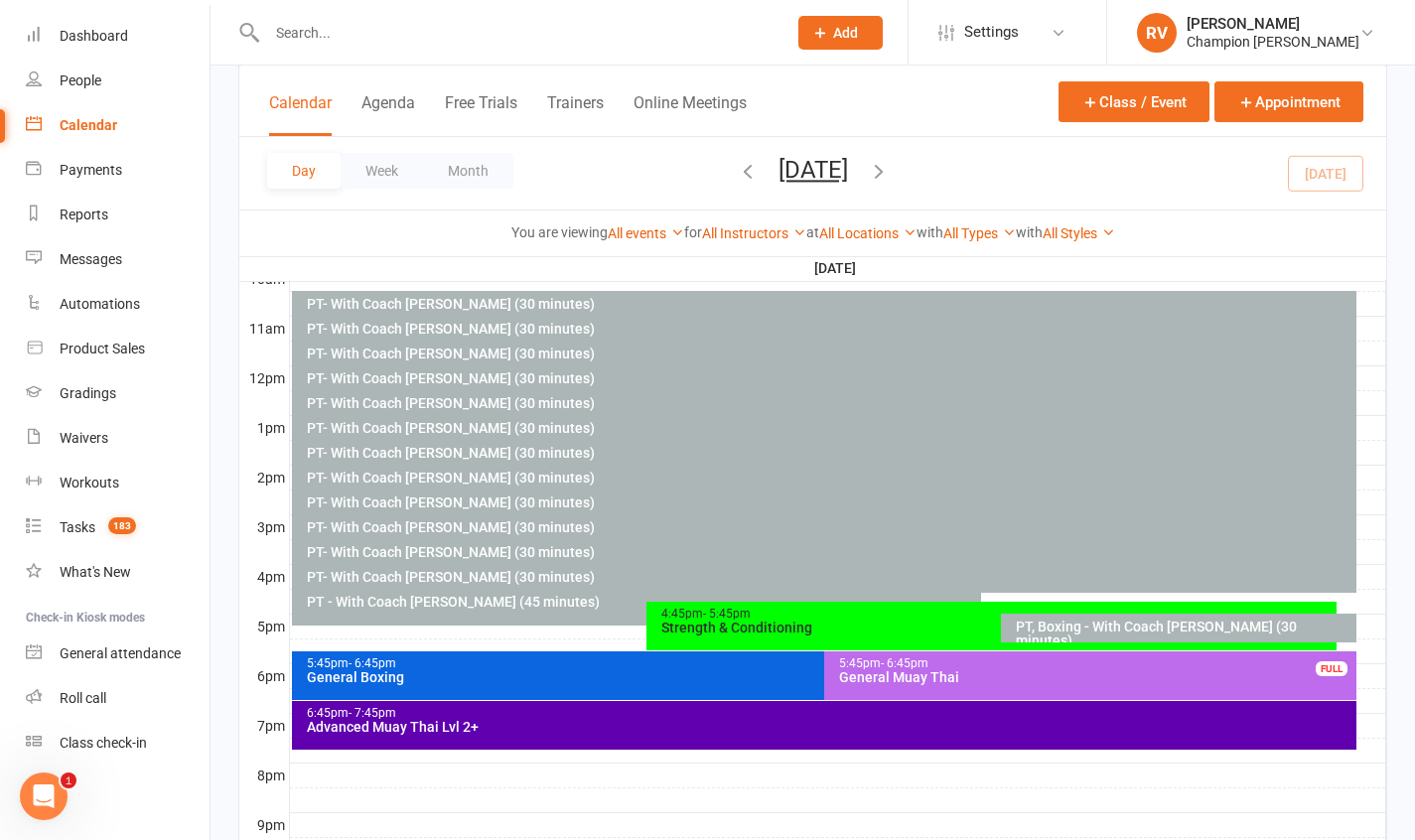 click on "4:45pm  - 5:45pm" at bounding box center [996, 614] 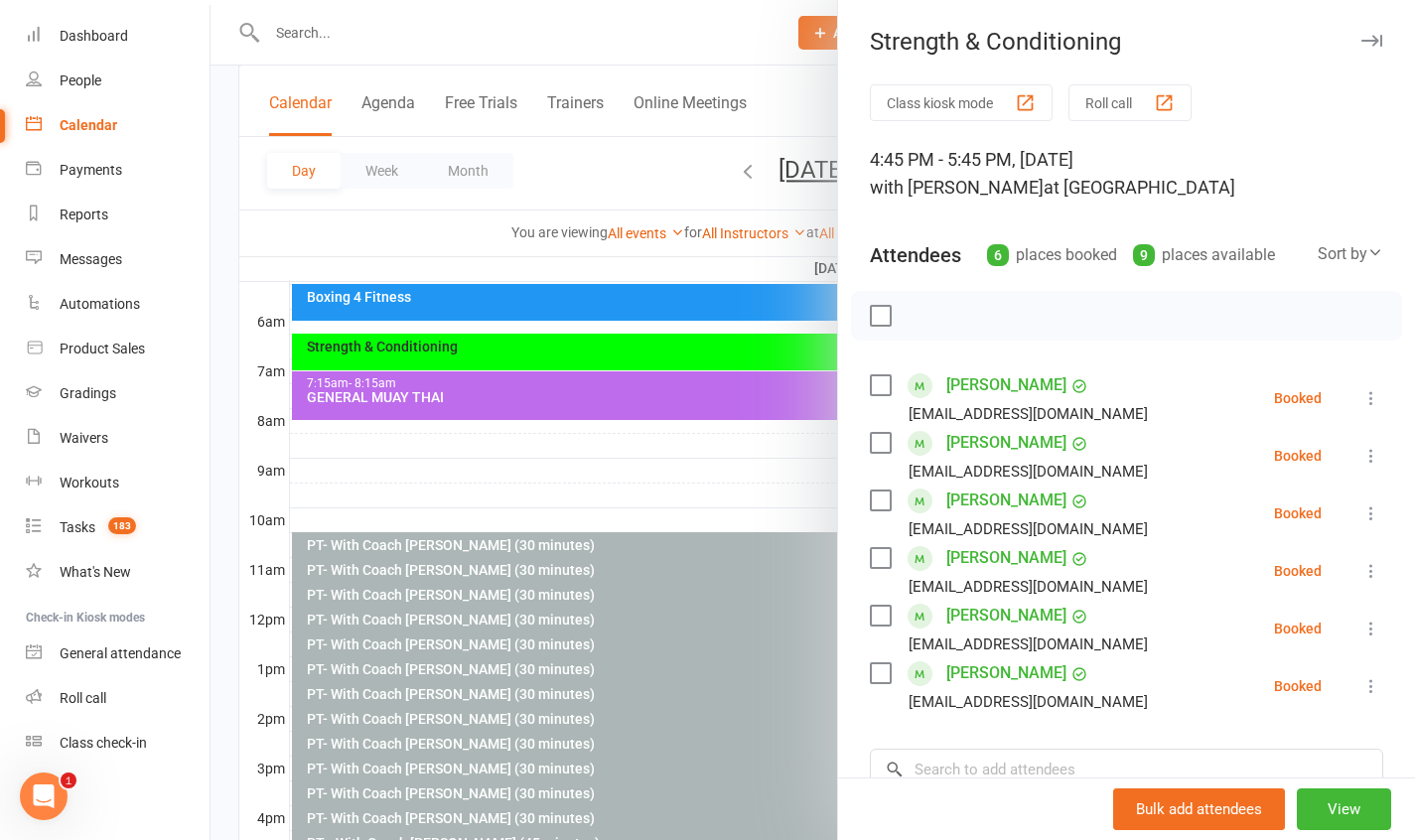 scroll, scrollTop: 388, scrollLeft: 0, axis: vertical 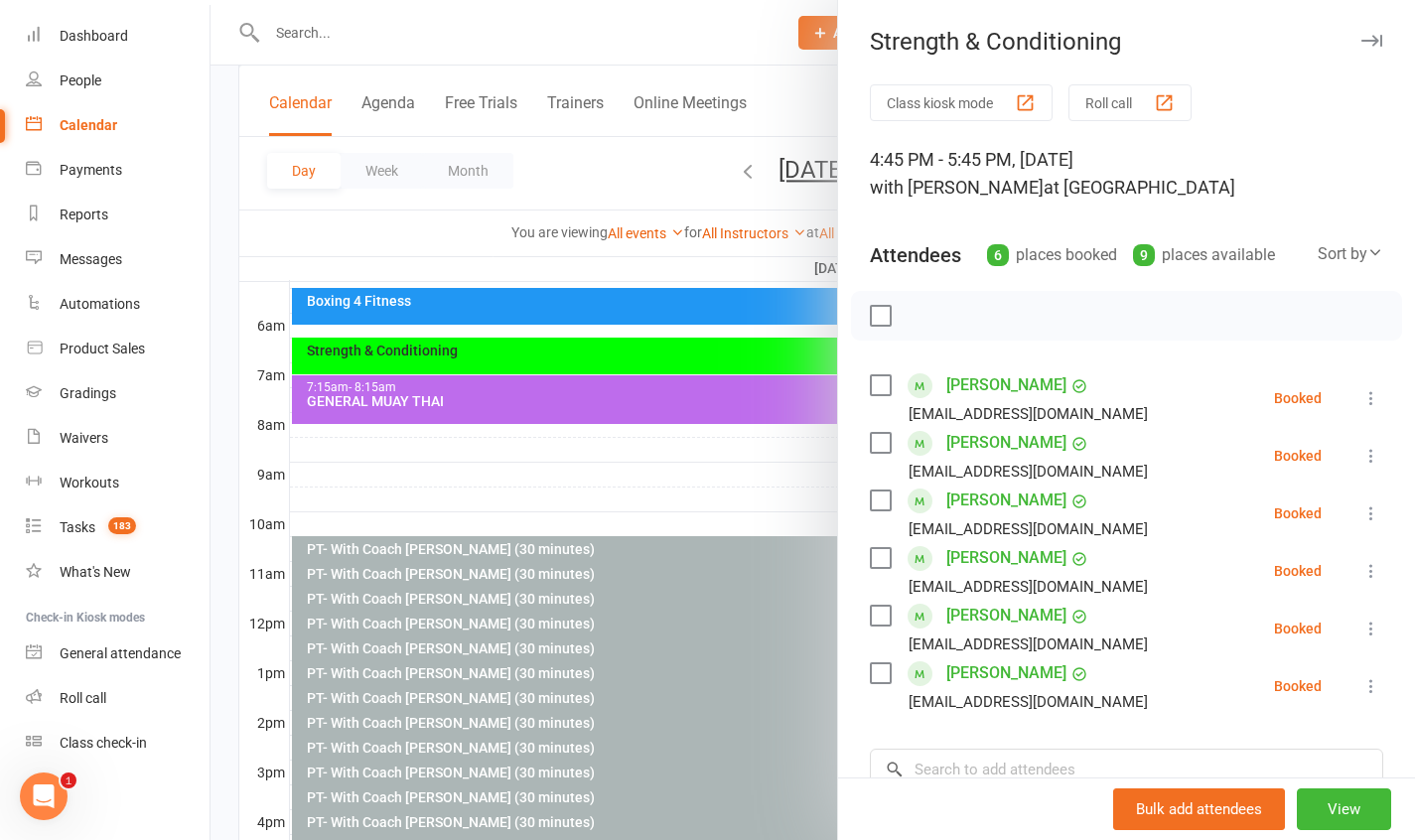 click on "Booked" at bounding box center [1298, 571] 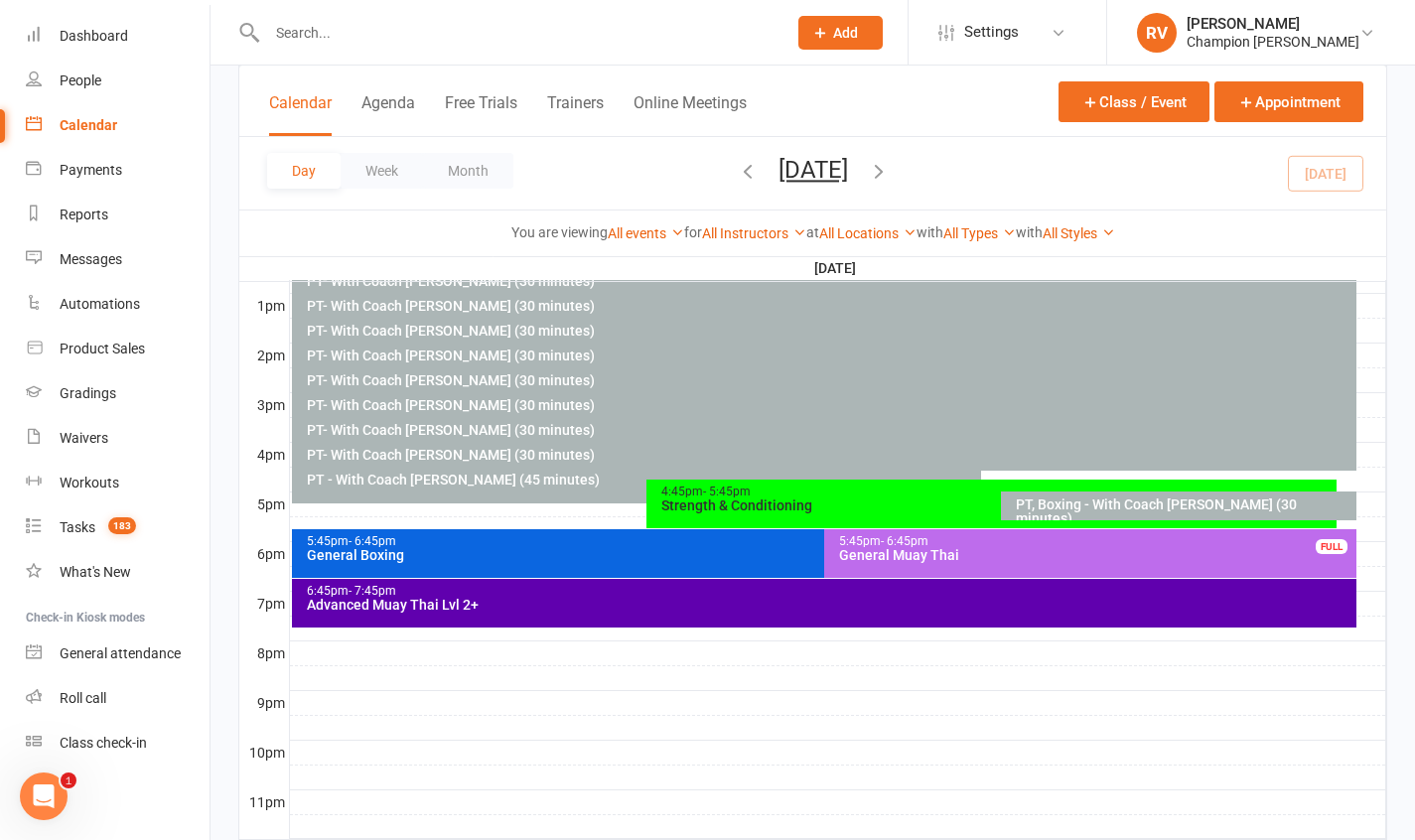 scroll, scrollTop: 782, scrollLeft: 0, axis: vertical 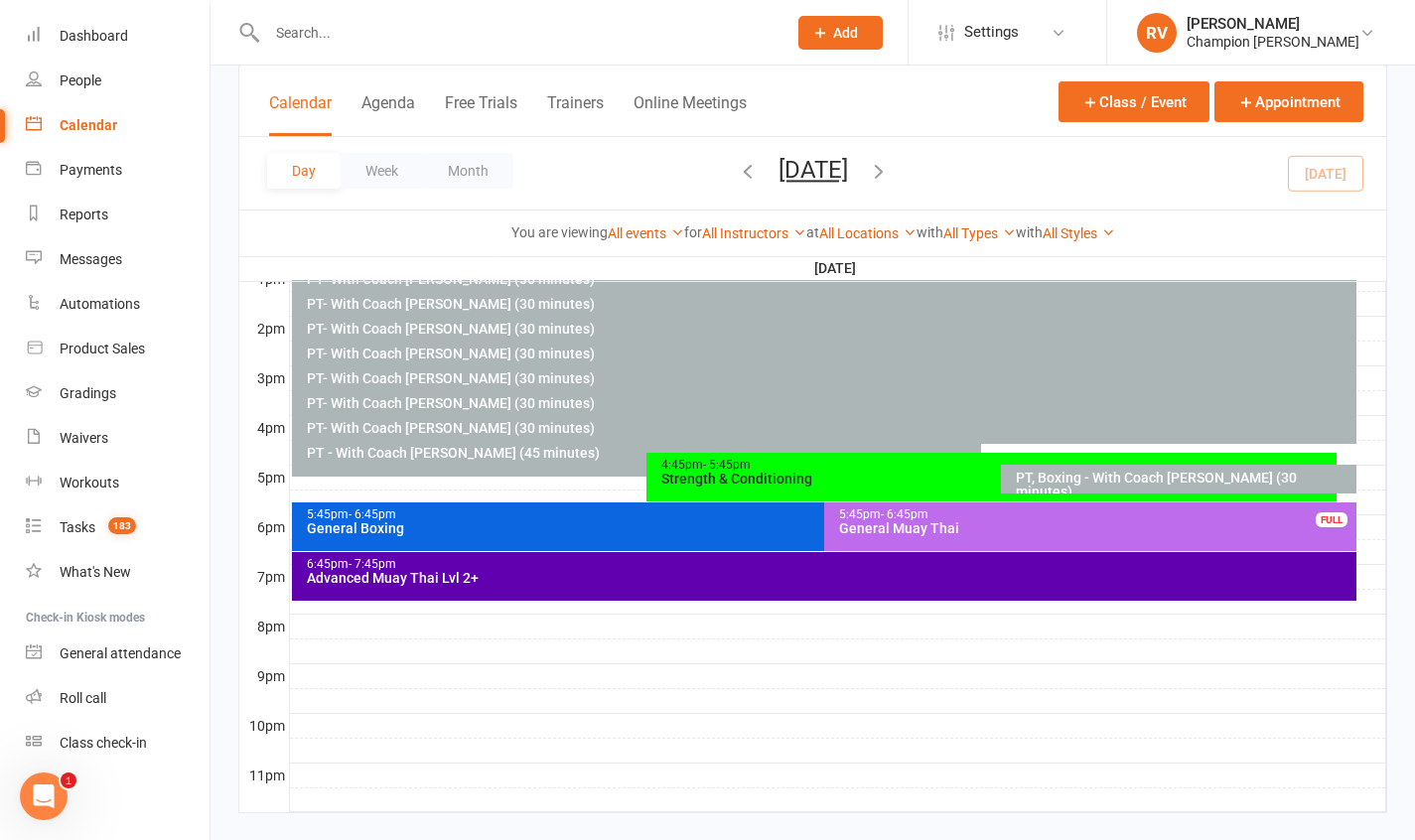 click on "General Boxing" at bounding box center [819, 528] 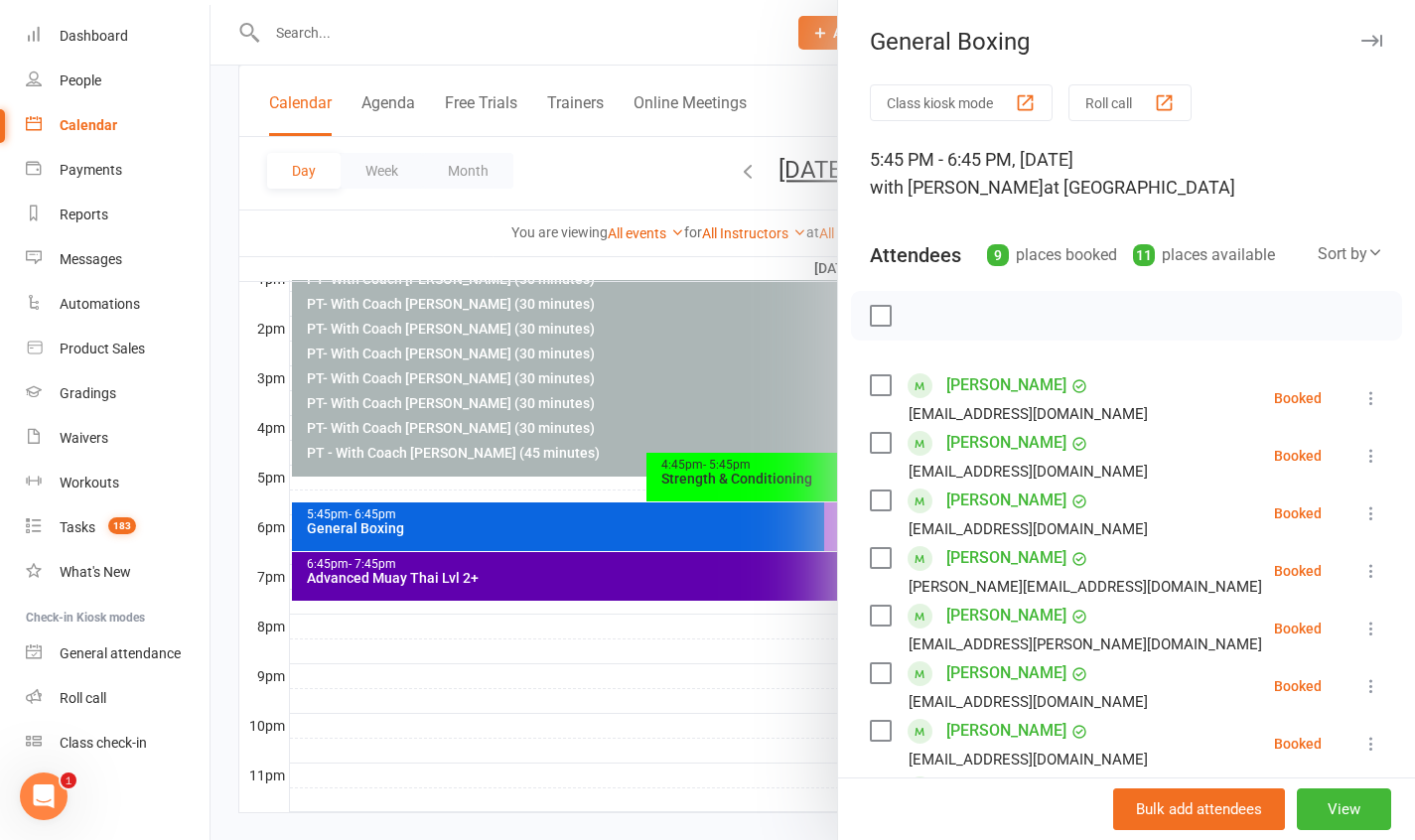 click at bounding box center (1371, 41) 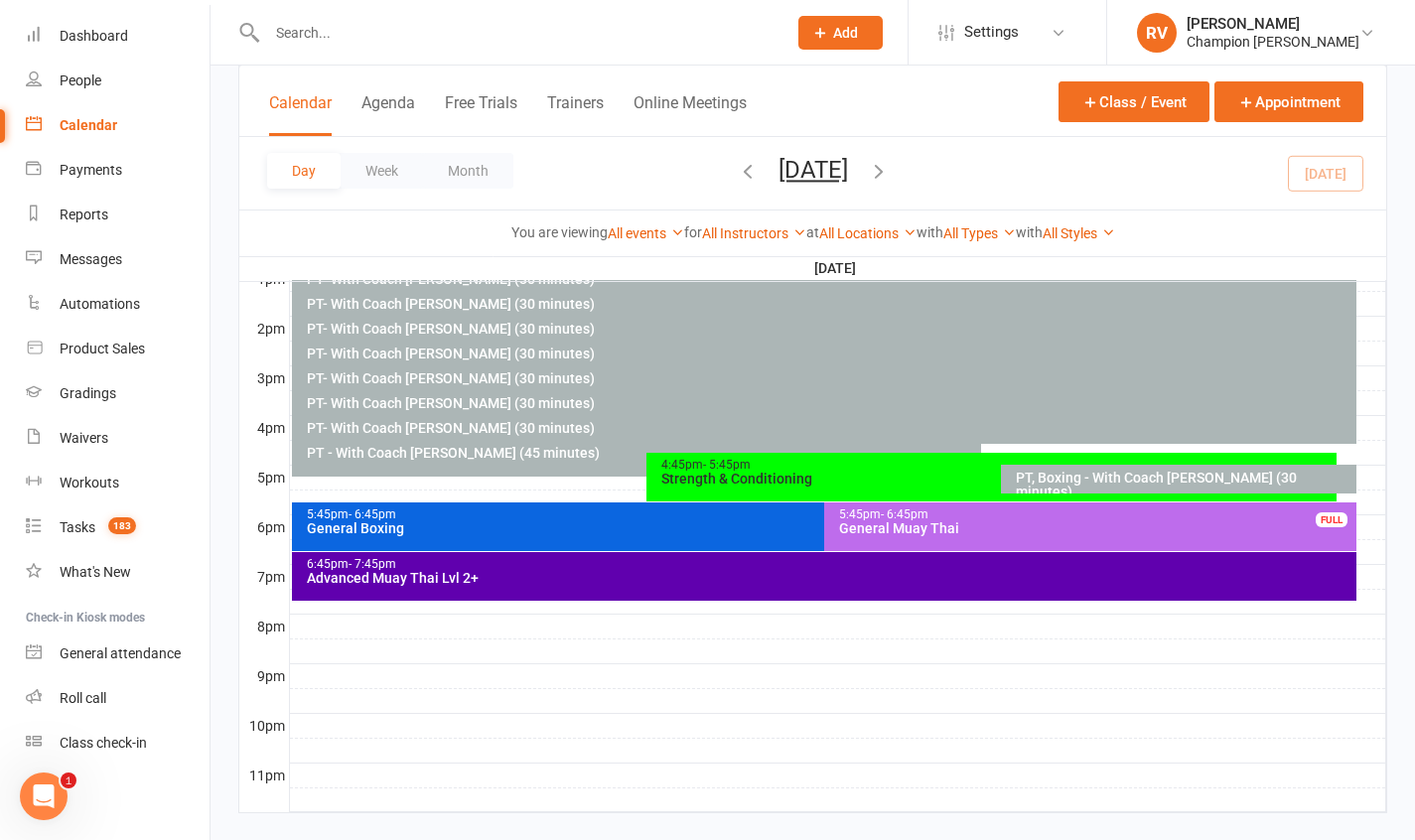 click on "General Muay Thai" at bounding box center [1095, 528] 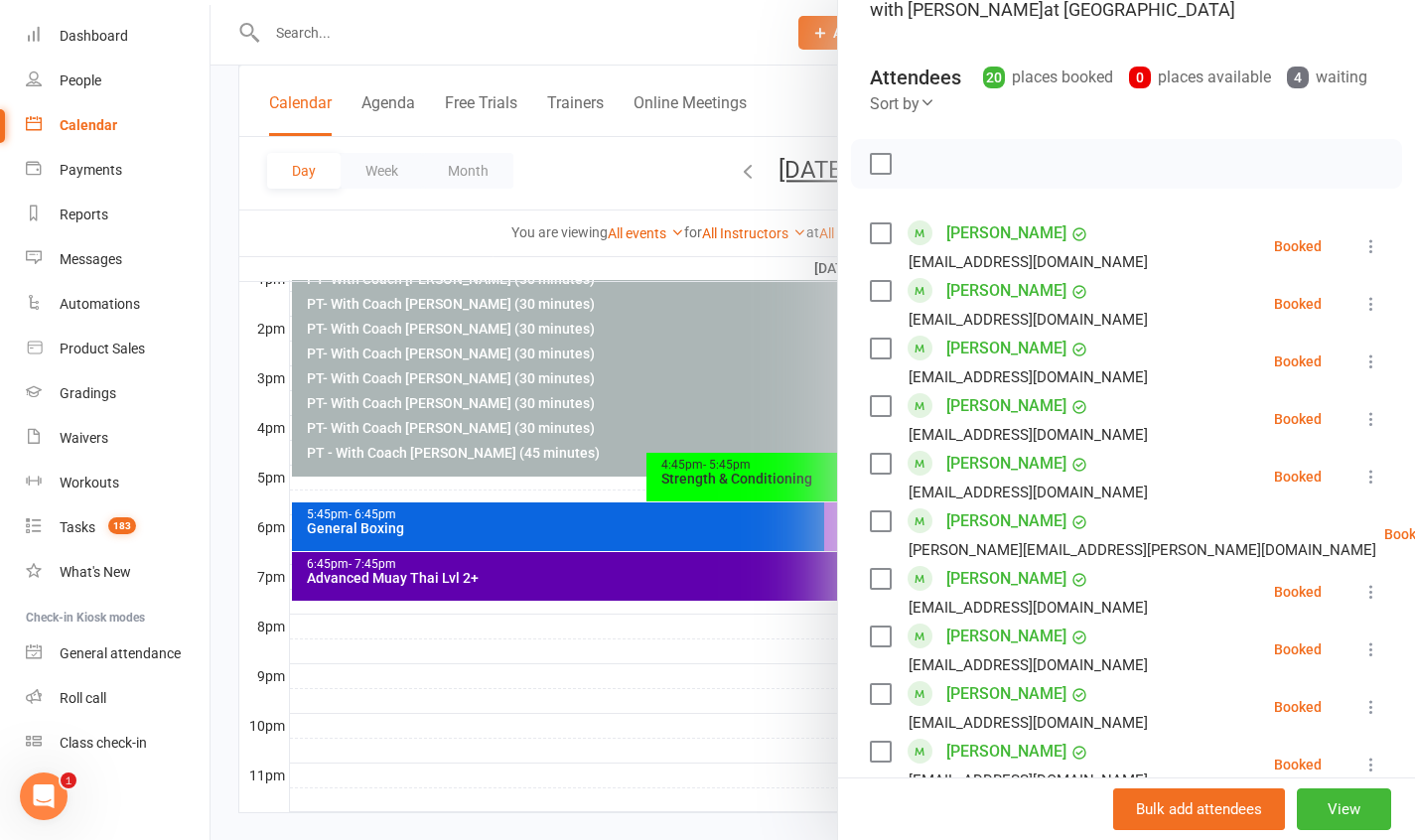 scroll, scrollTop: 0, scrollLeft: 0, axis: both 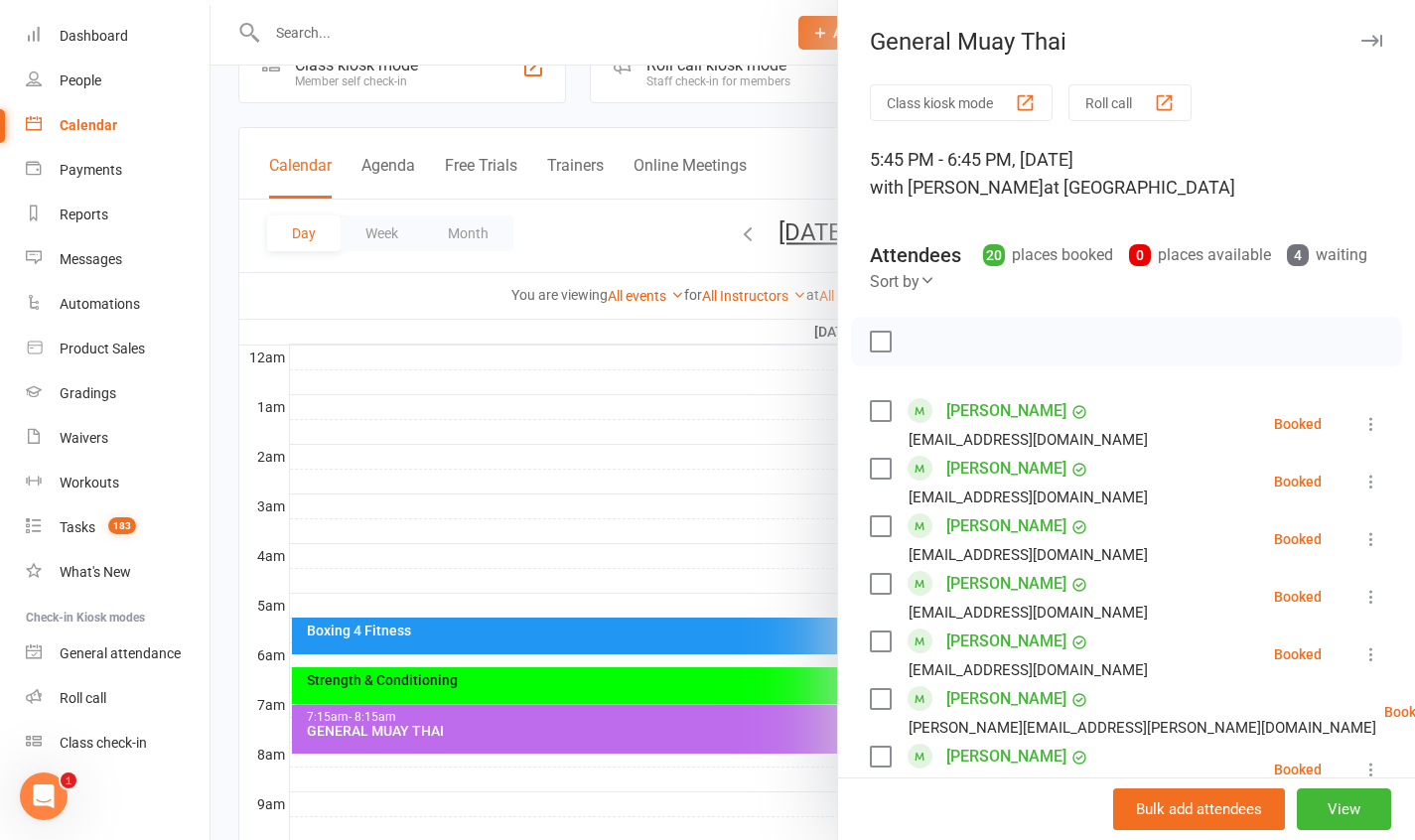 click at bounding box center [1371, 41] 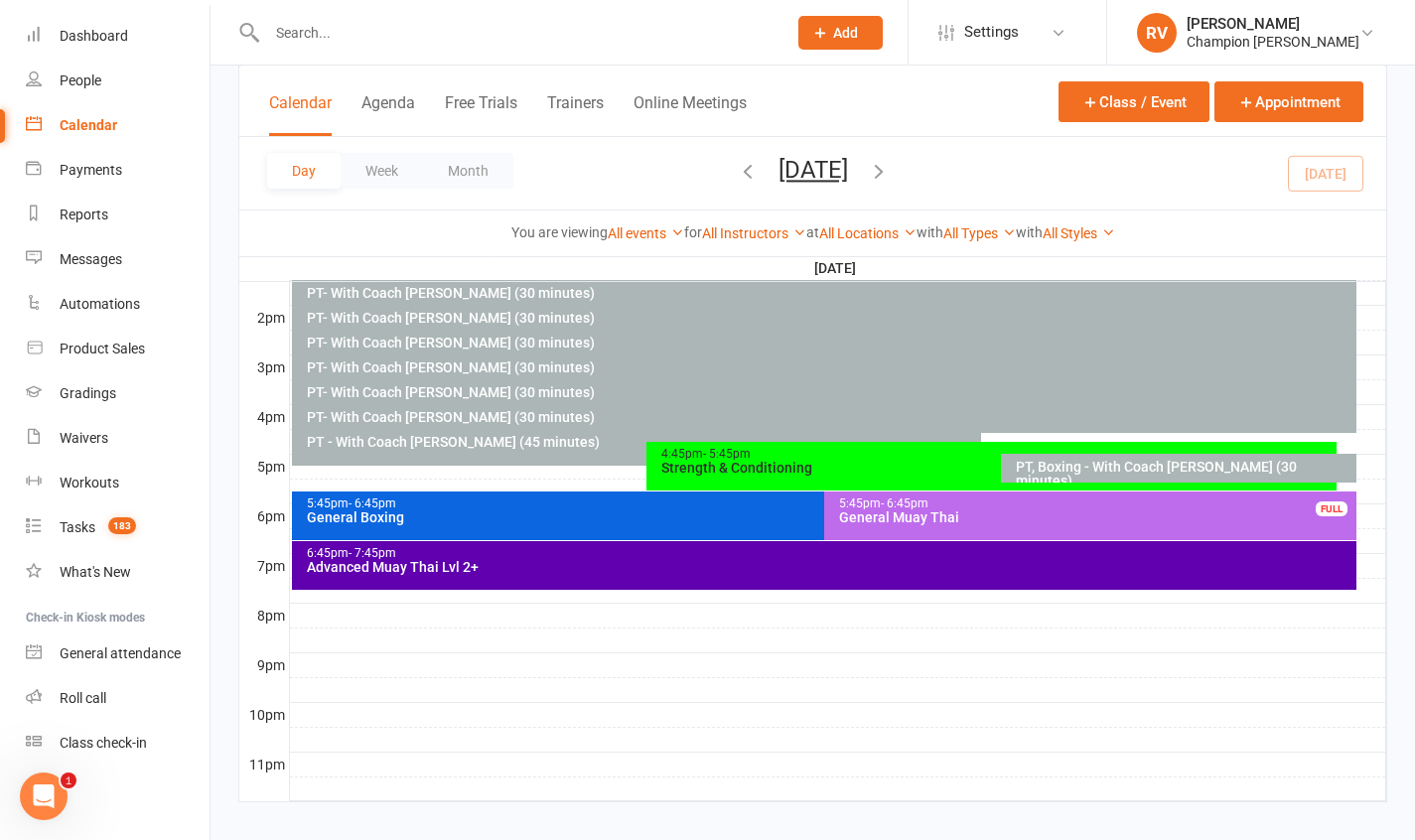 scroll, scrollTop: 812, scrollLeft: 0, axis: vertical 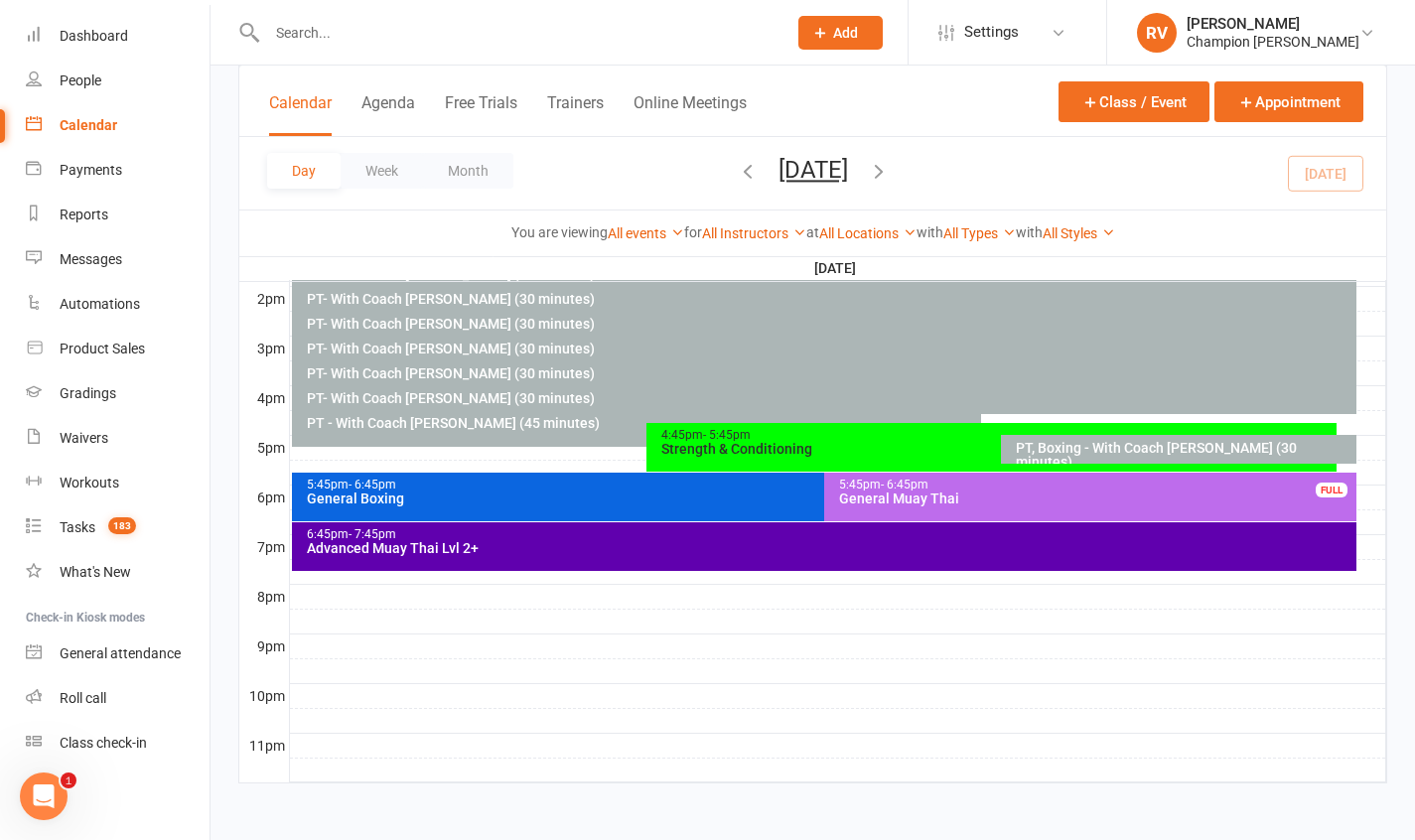 click on "Advanced Muay Thai Lvl 2+" at bounding box center [829, 548] 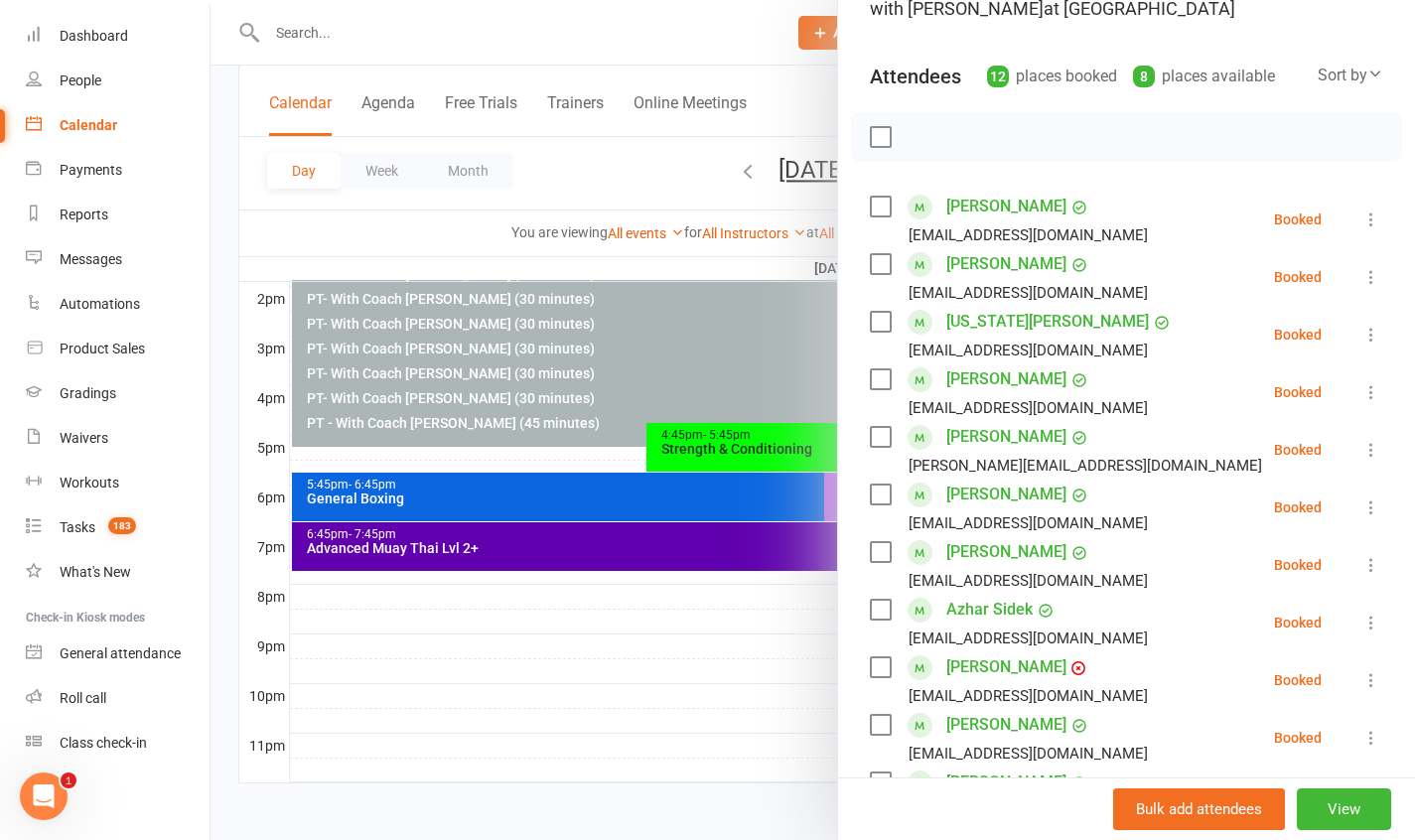 scroll, scrollTop: 0, scrollLeft: 0, axis: both 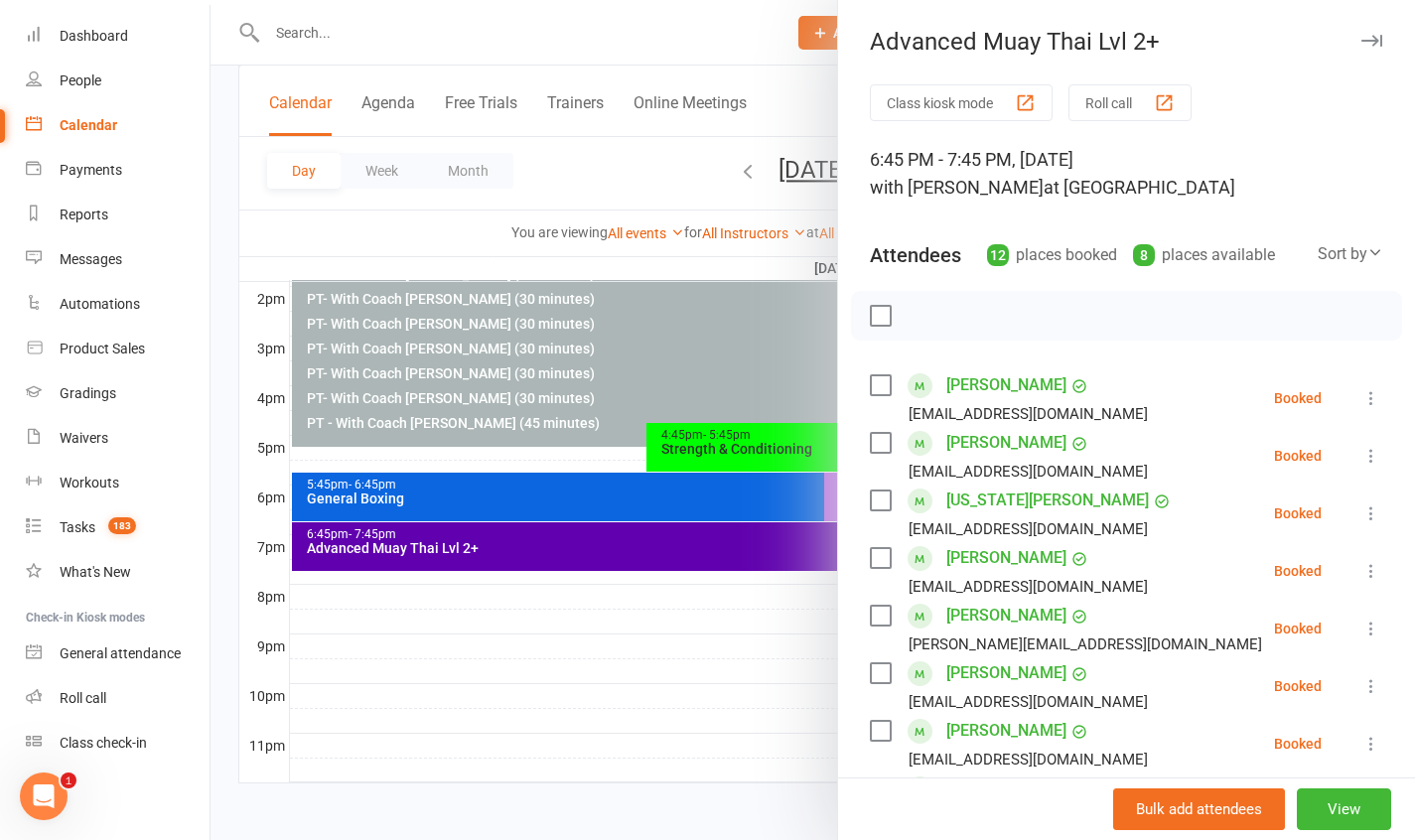 click on "Advanced Muay Thai Lvl 2+" at bounding box center (1126, 42) 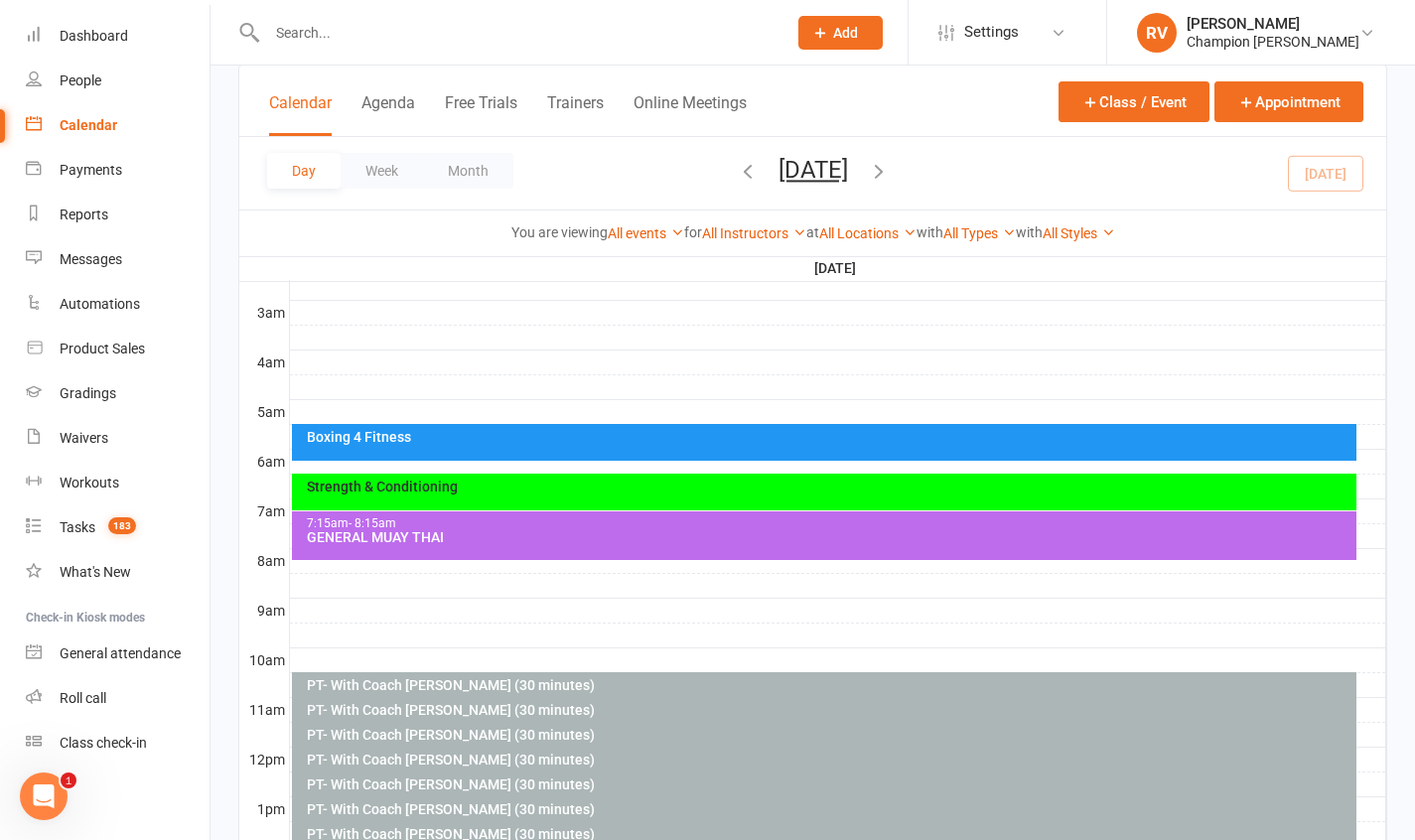 scroll, scrollTop: 249, scrollLeft: 0, axis: vertical 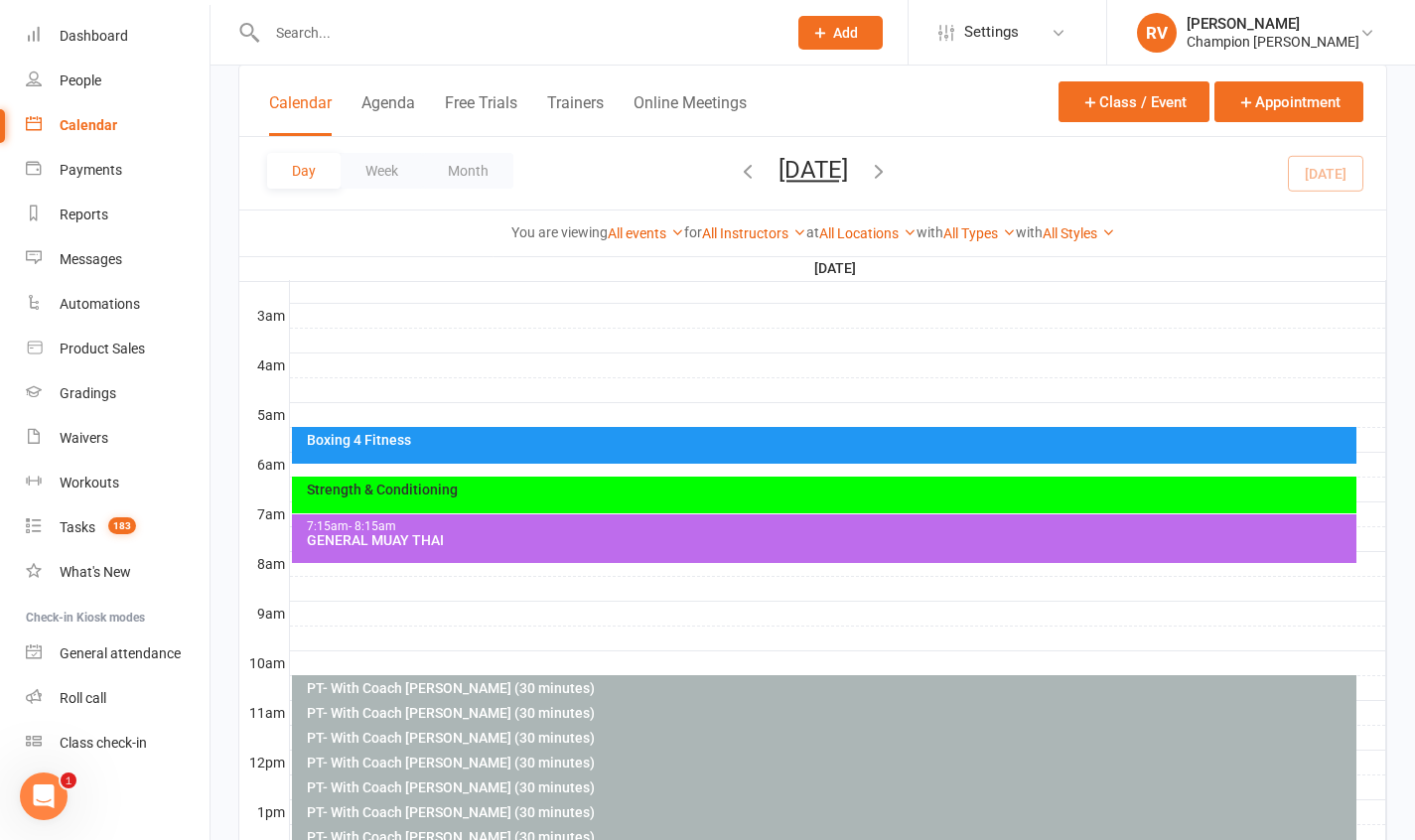 click on "Strength & Conditioning" at bounding box center (829, 490) 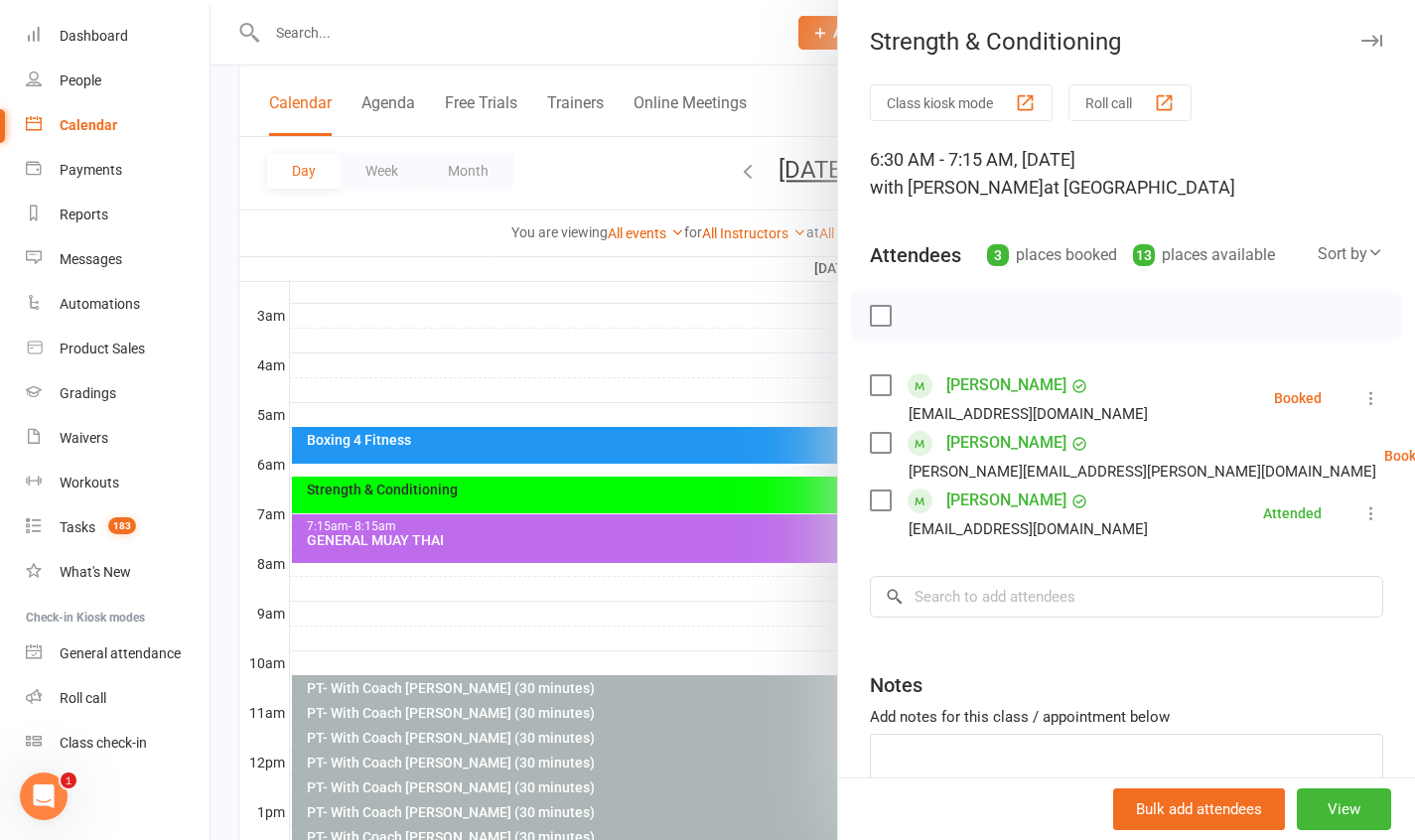 click at bounding box center [1482, 456] 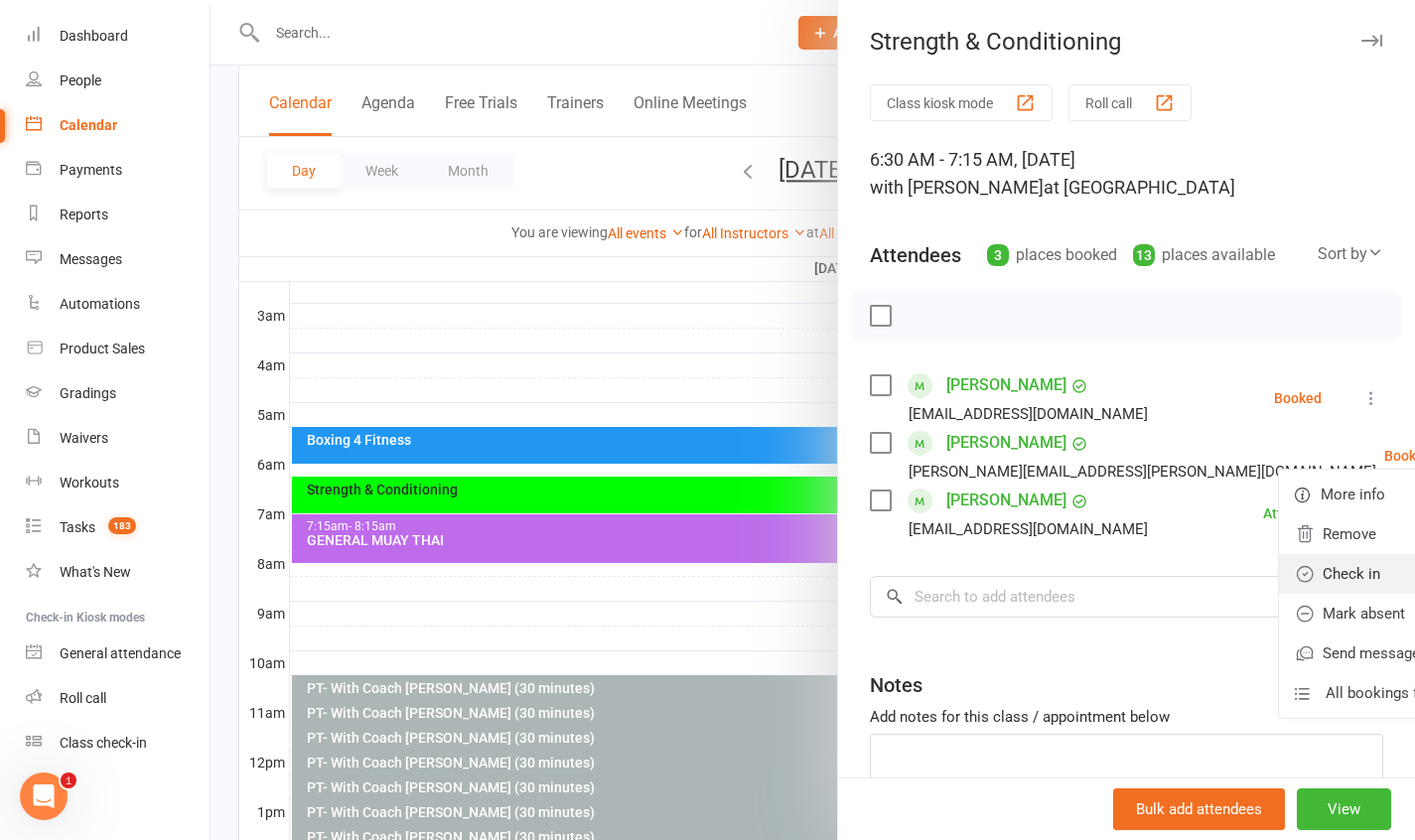 click on "Check in" at bounding box center [1385, 574] 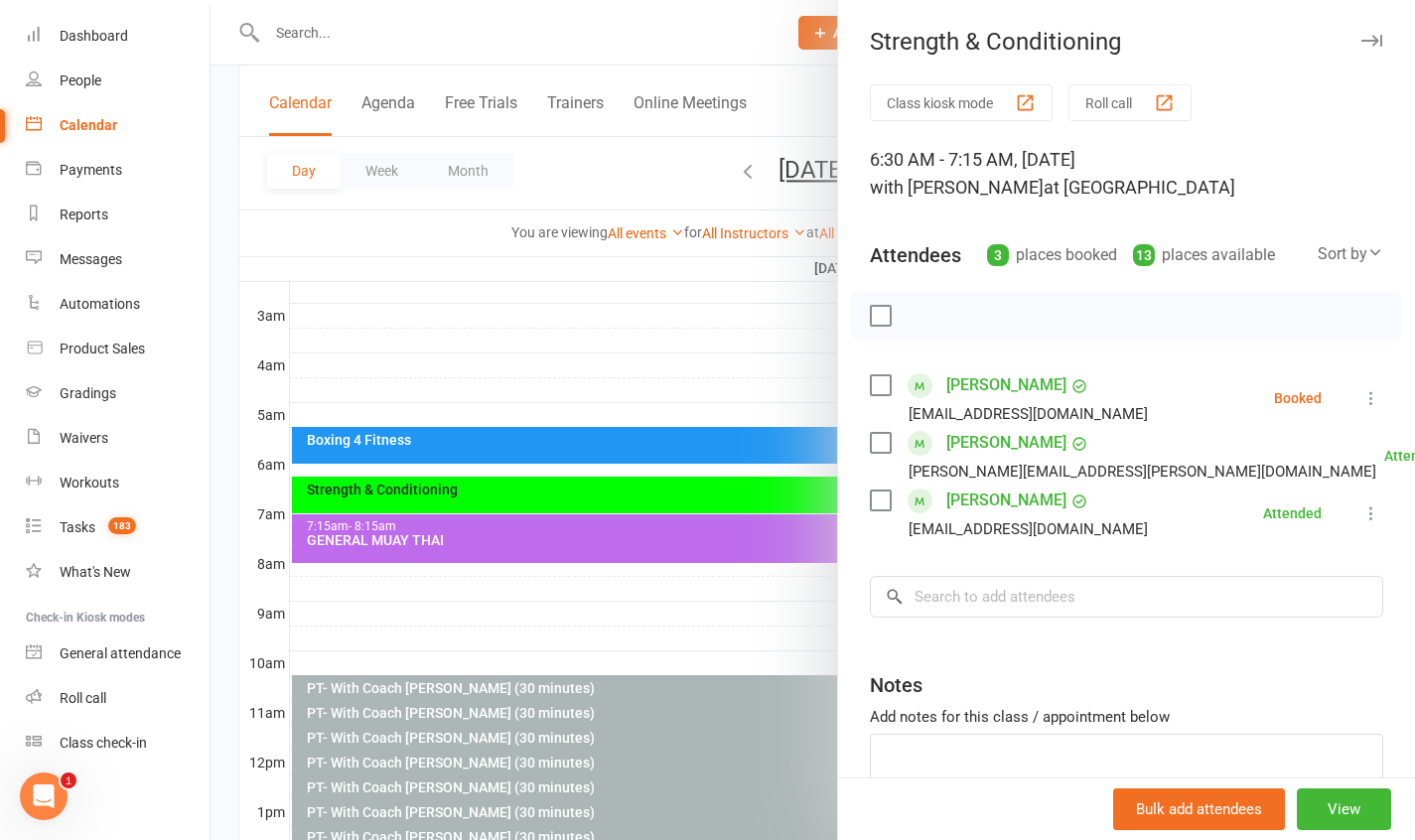click at bounding box center (812, 420) 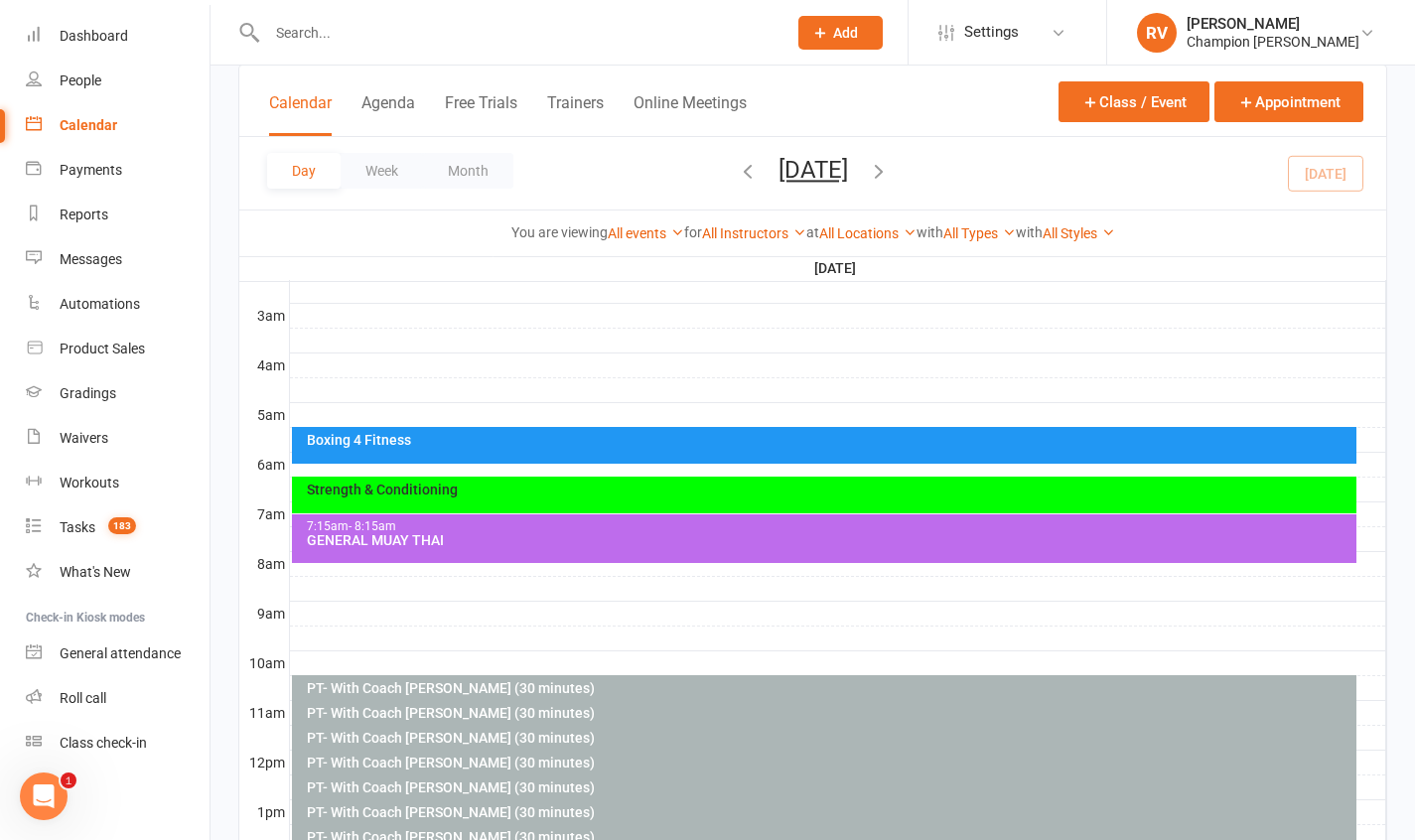 click on "GENERAL MUAY THAI" at bounding box center [829, 540] 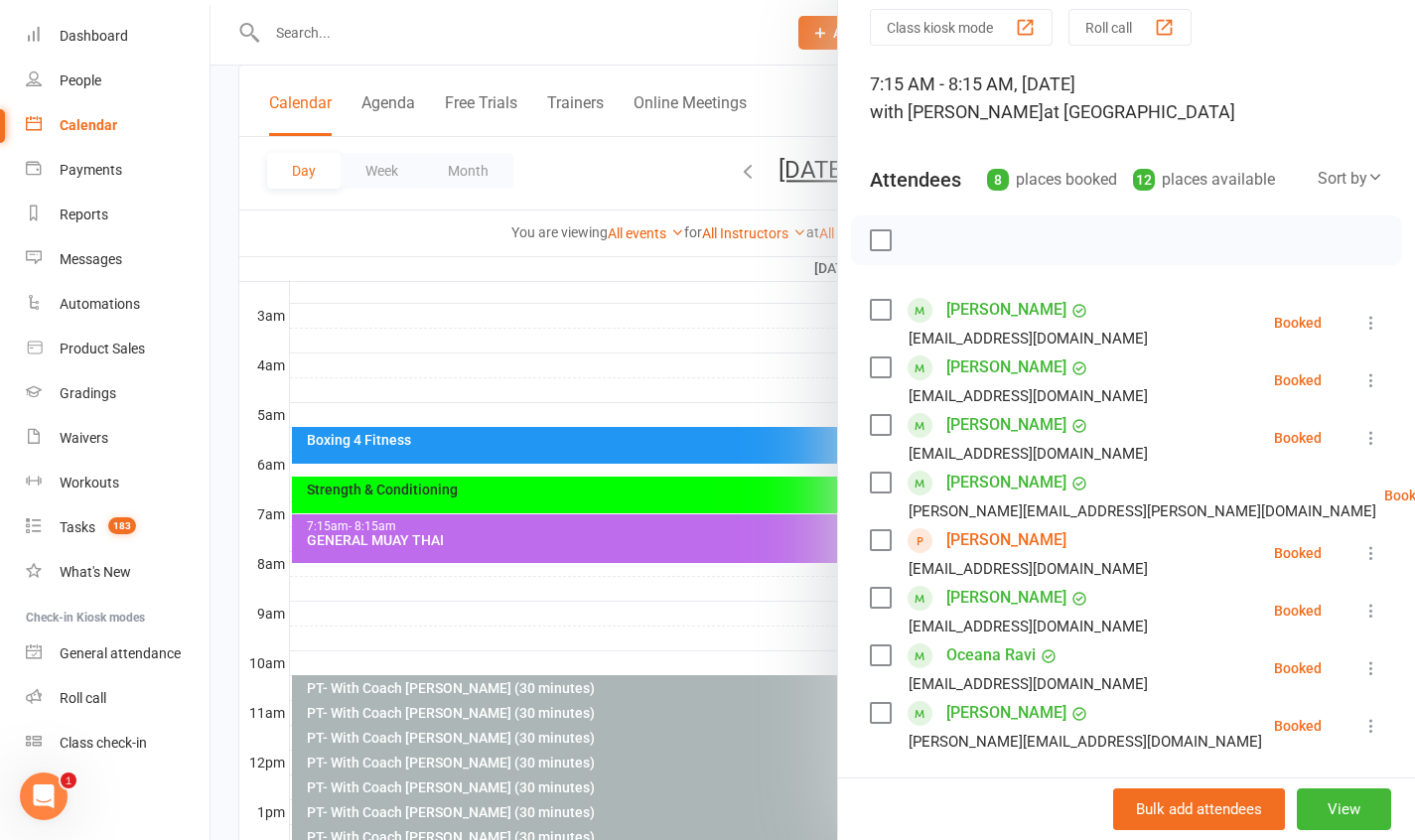 scroll, scrollTop: 157, scrollLeft: 0, axis: vertical 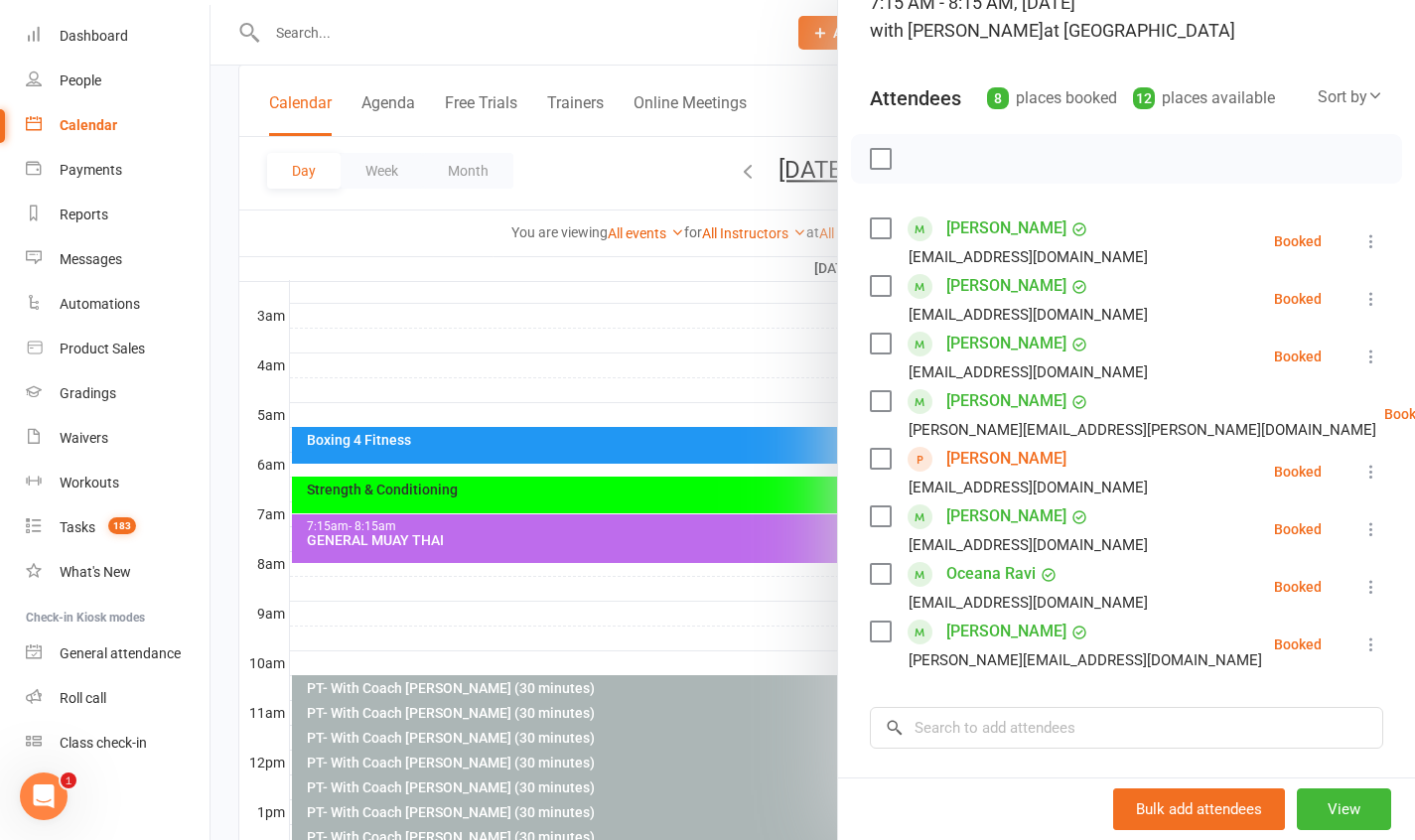 click at bounding box center [1482, 414] 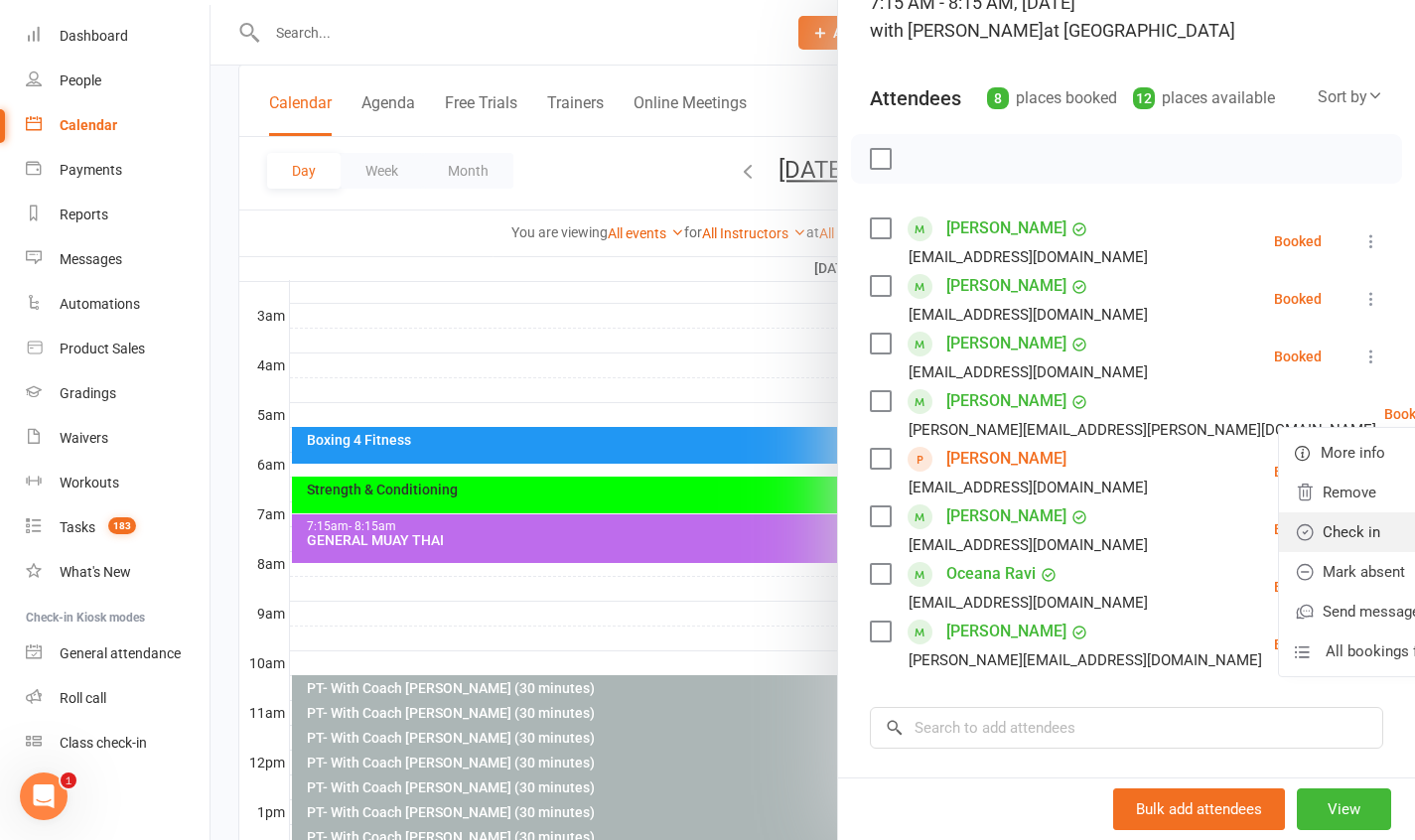 click on "Check in" at bounding box center [1385, 532] 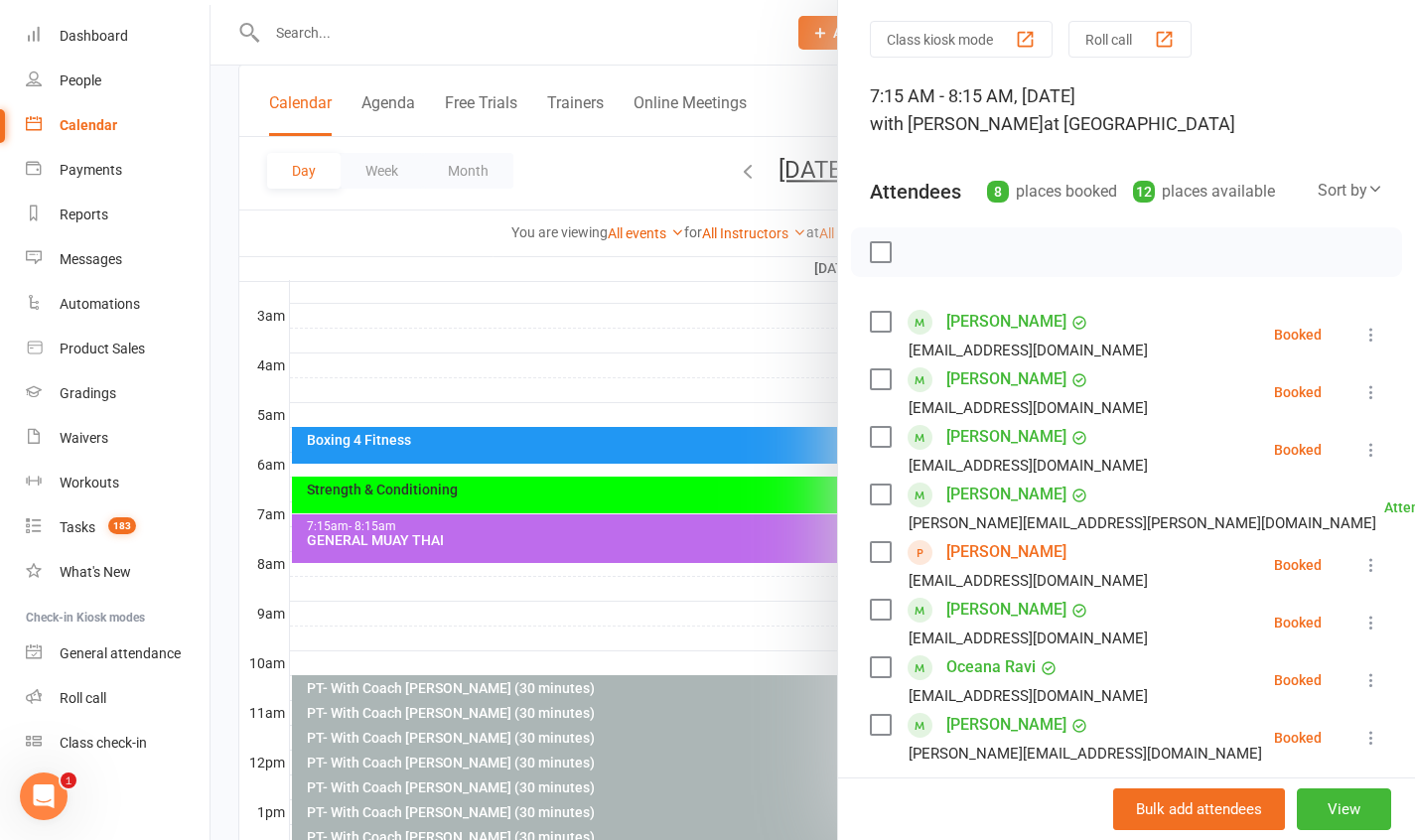 scroll, scrollTop: 0, scrollLeft: 0, axis: both 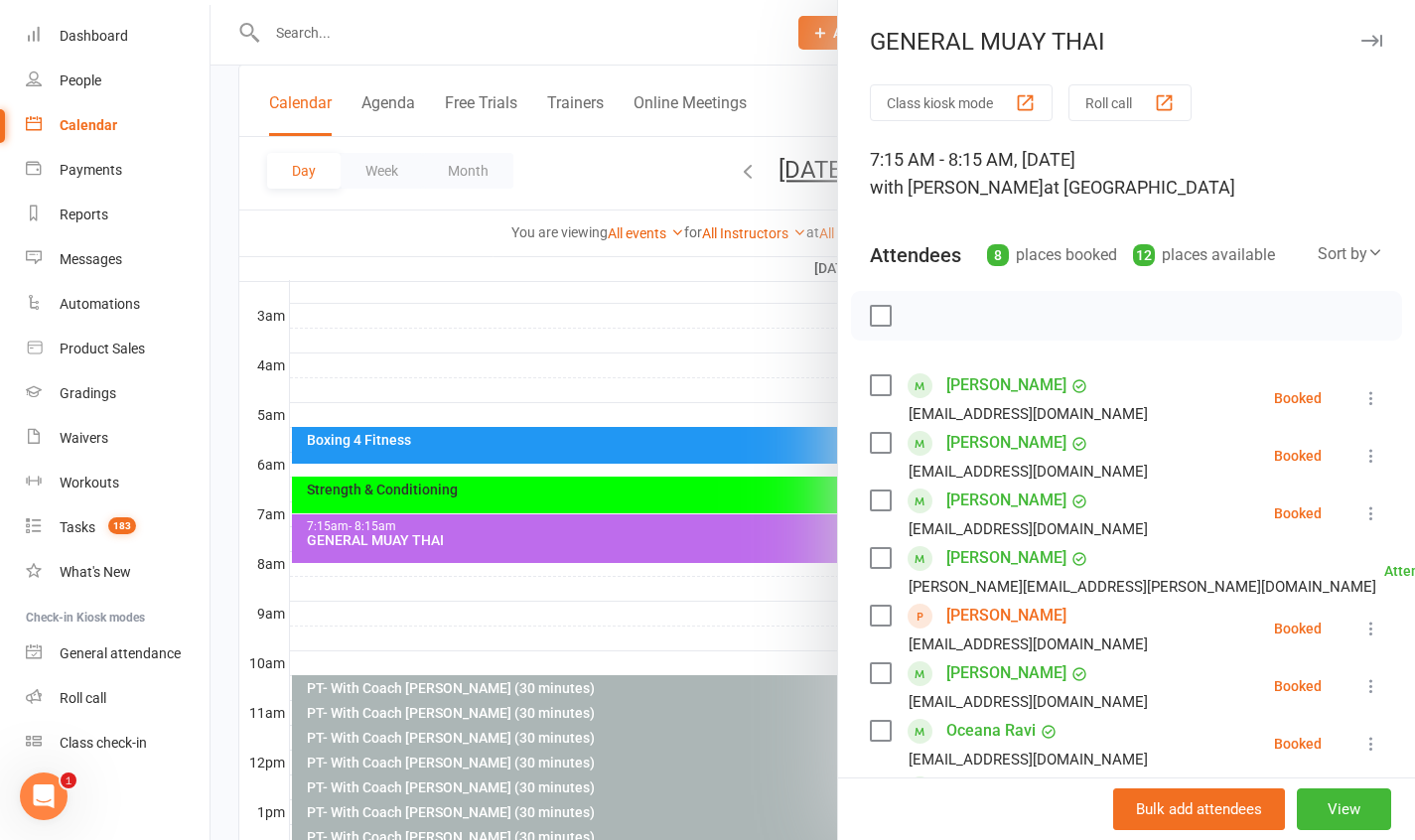 click at bounding box center (1371, 41) 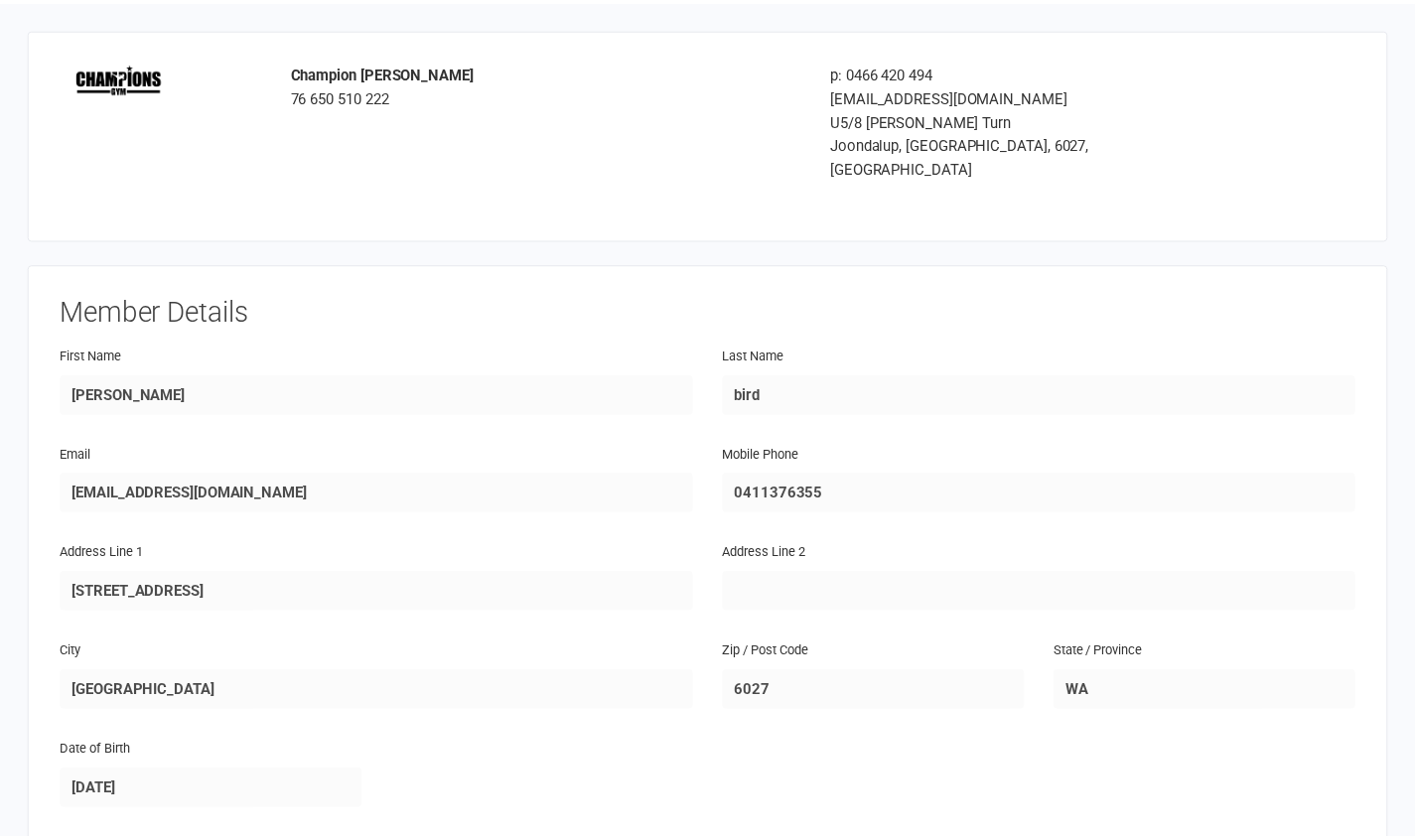 scroll, scrollTop: 0, scrollLeft: 0, axis: both 